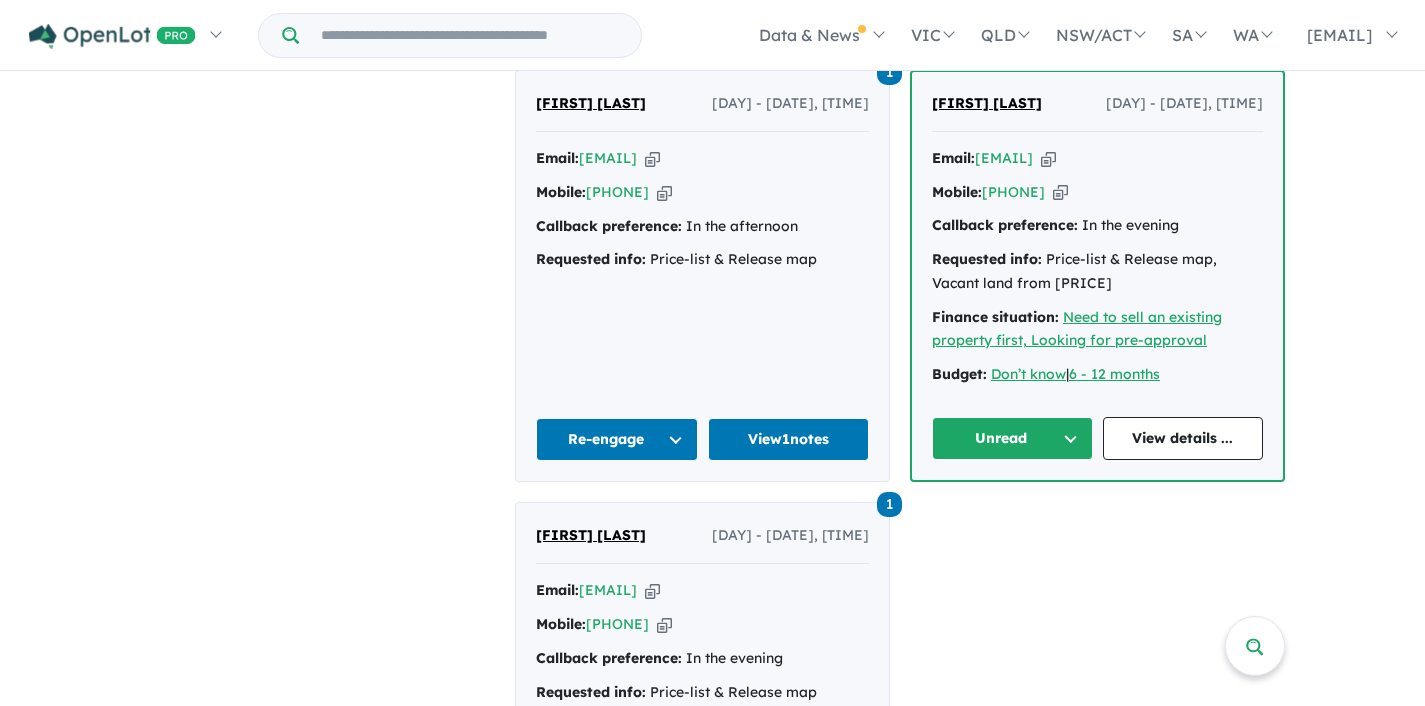 scroll, scrollTop: 3, scrollLeft: 0, axis: vertical 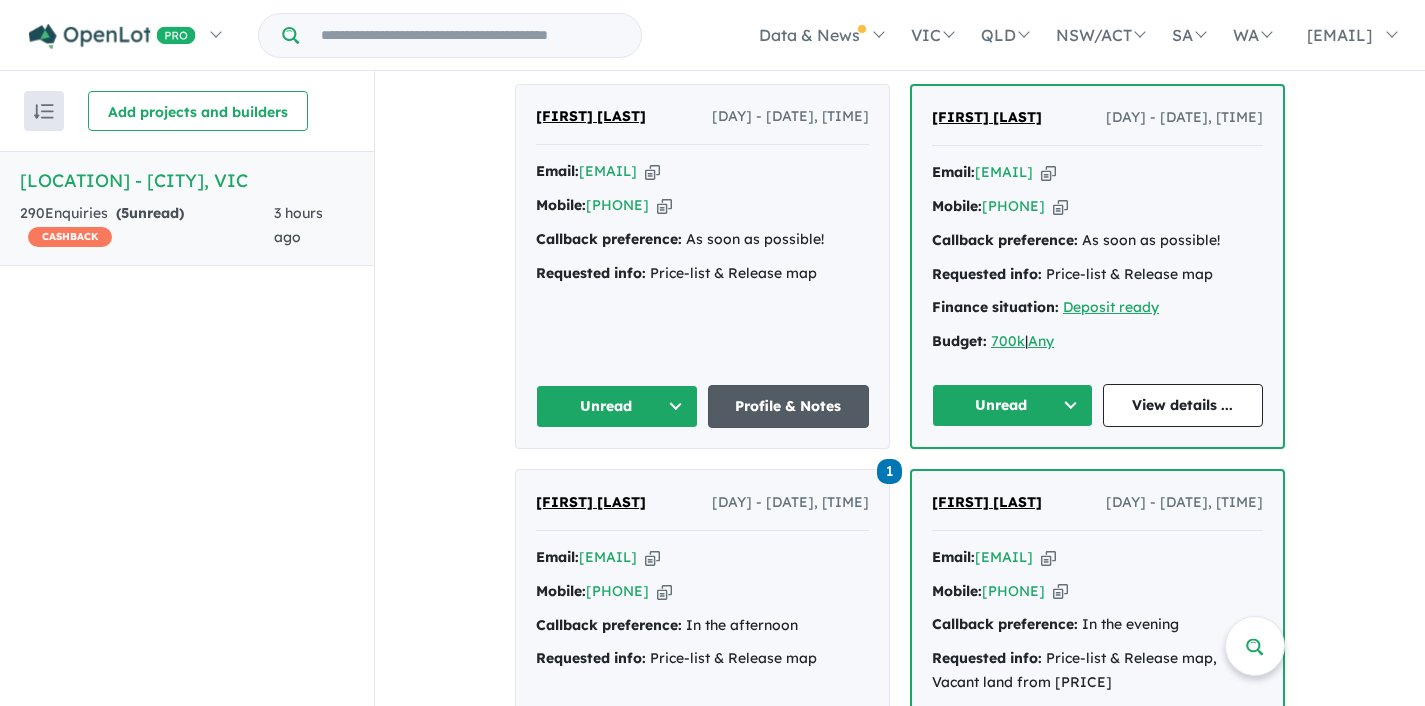 click on "Profile & Notes" at bounding box center [789, 406] 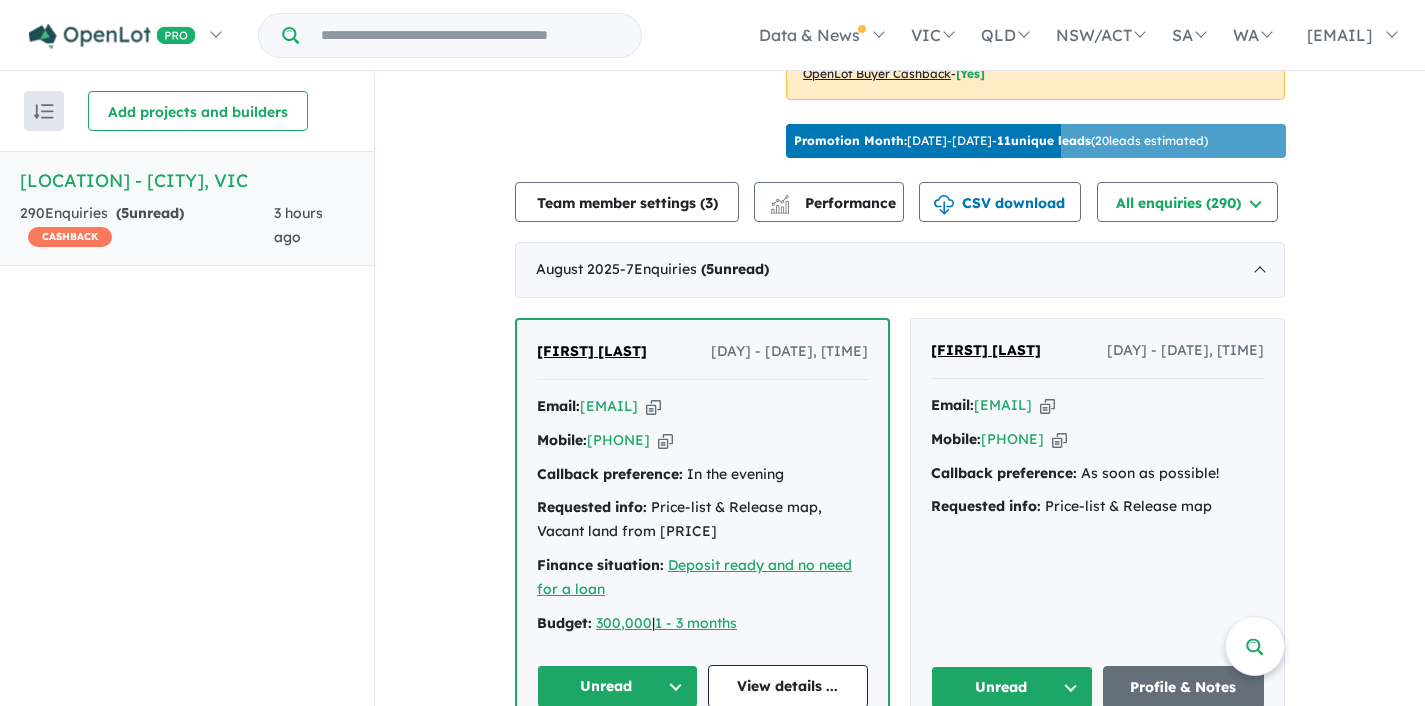 scroll, scrollTop: 909, scrollLeft: 0, axis: vertical 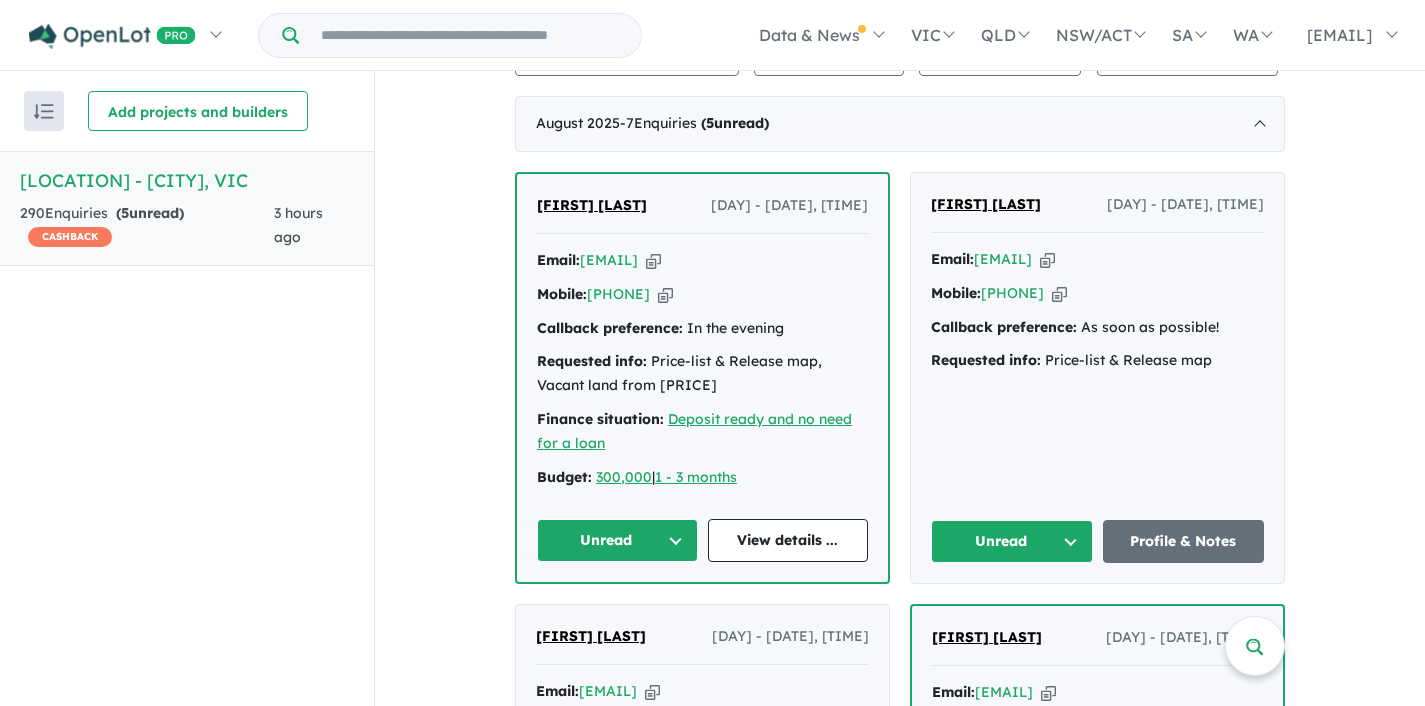 click at bounding box center [1047, 259] 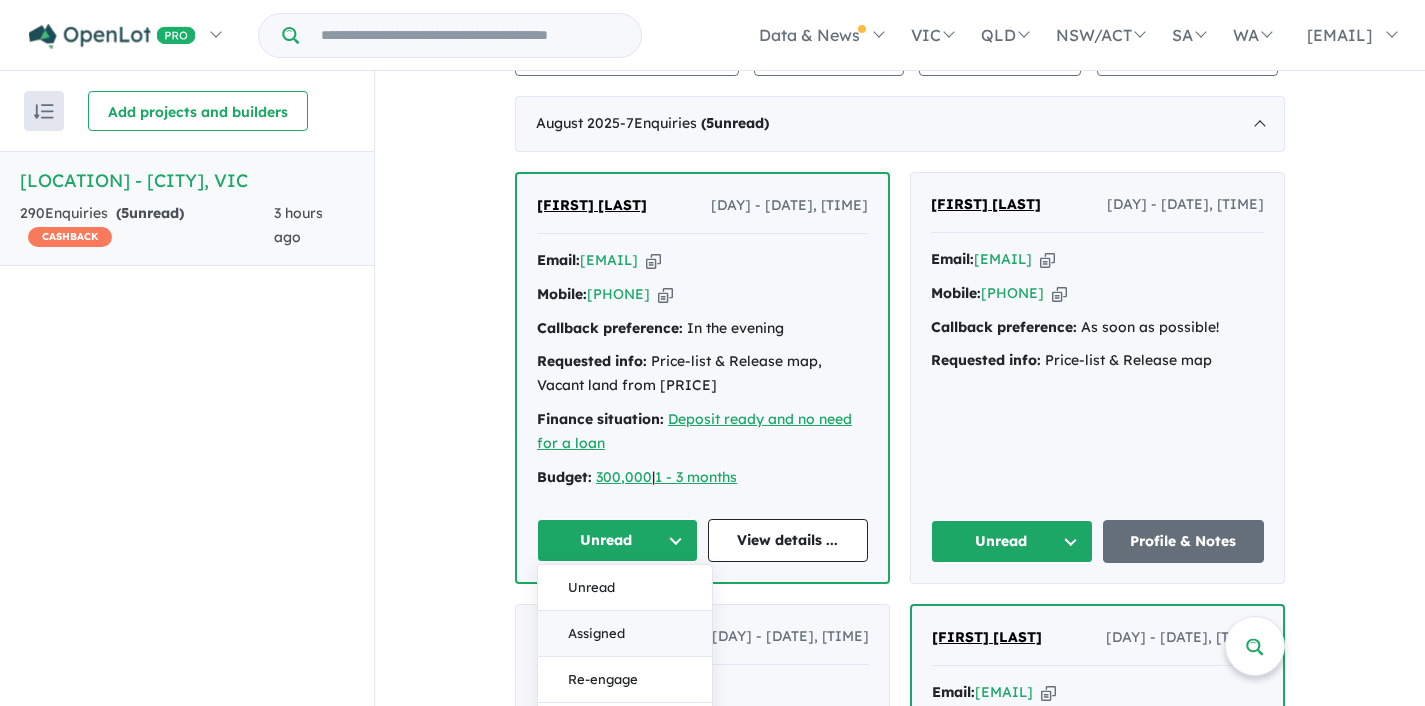 click on "Assigned" at bounding box center [625, 634] 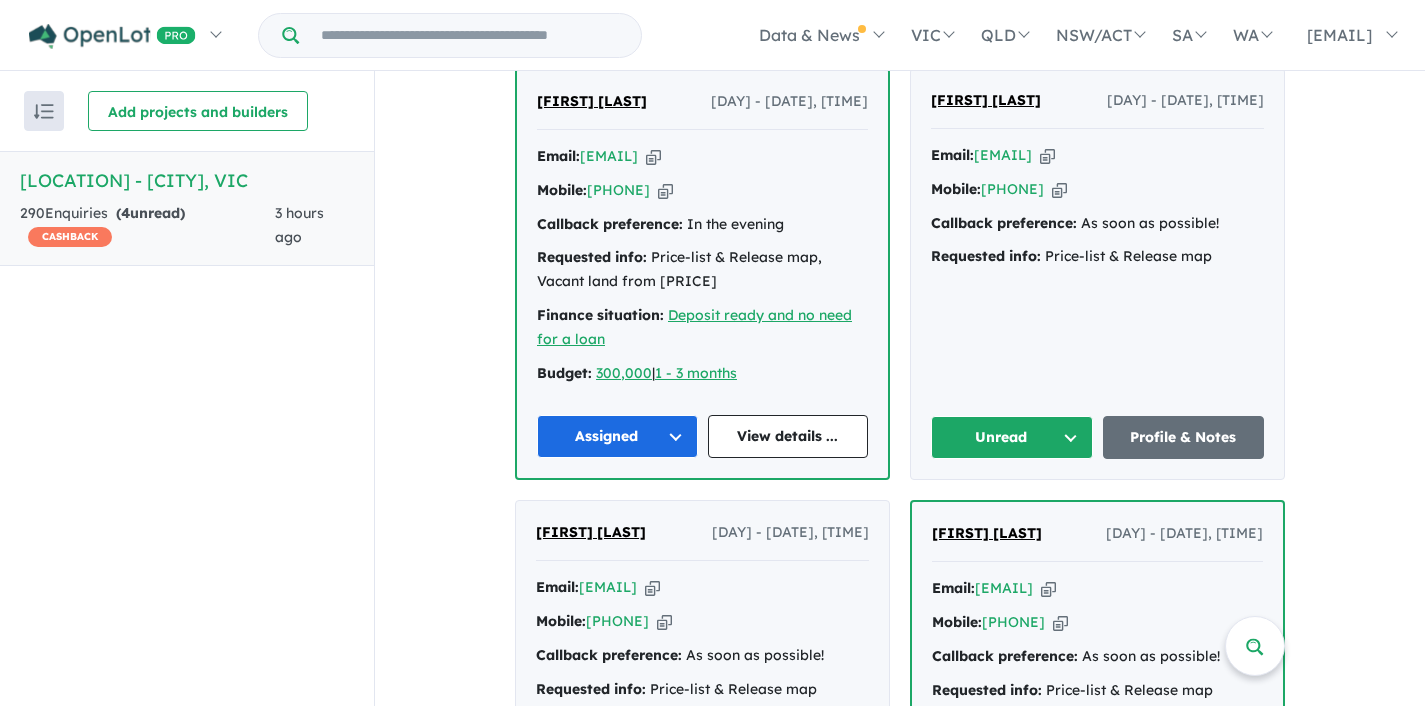 scroll, scrollTop: 826, scrollLeft: 0, axis: vertical 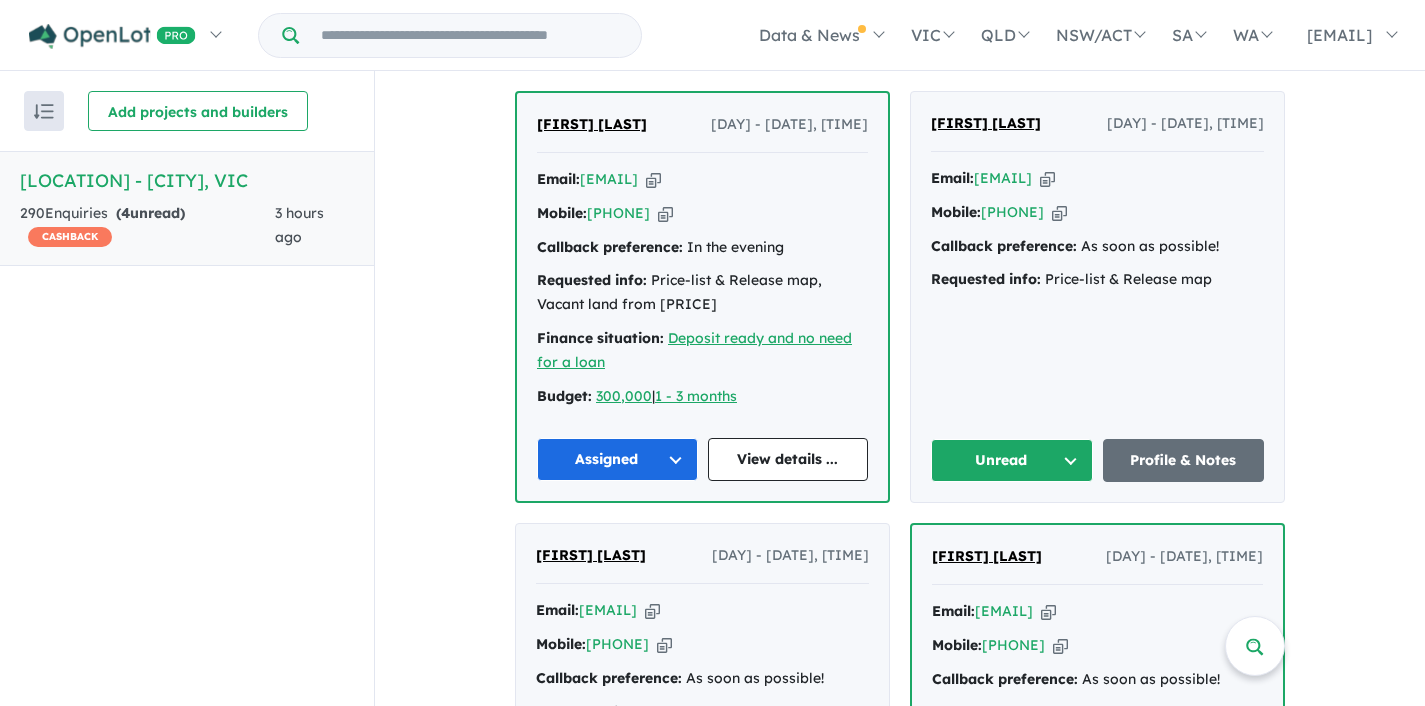 click on "Unread" at bounding box center (1012, 460) 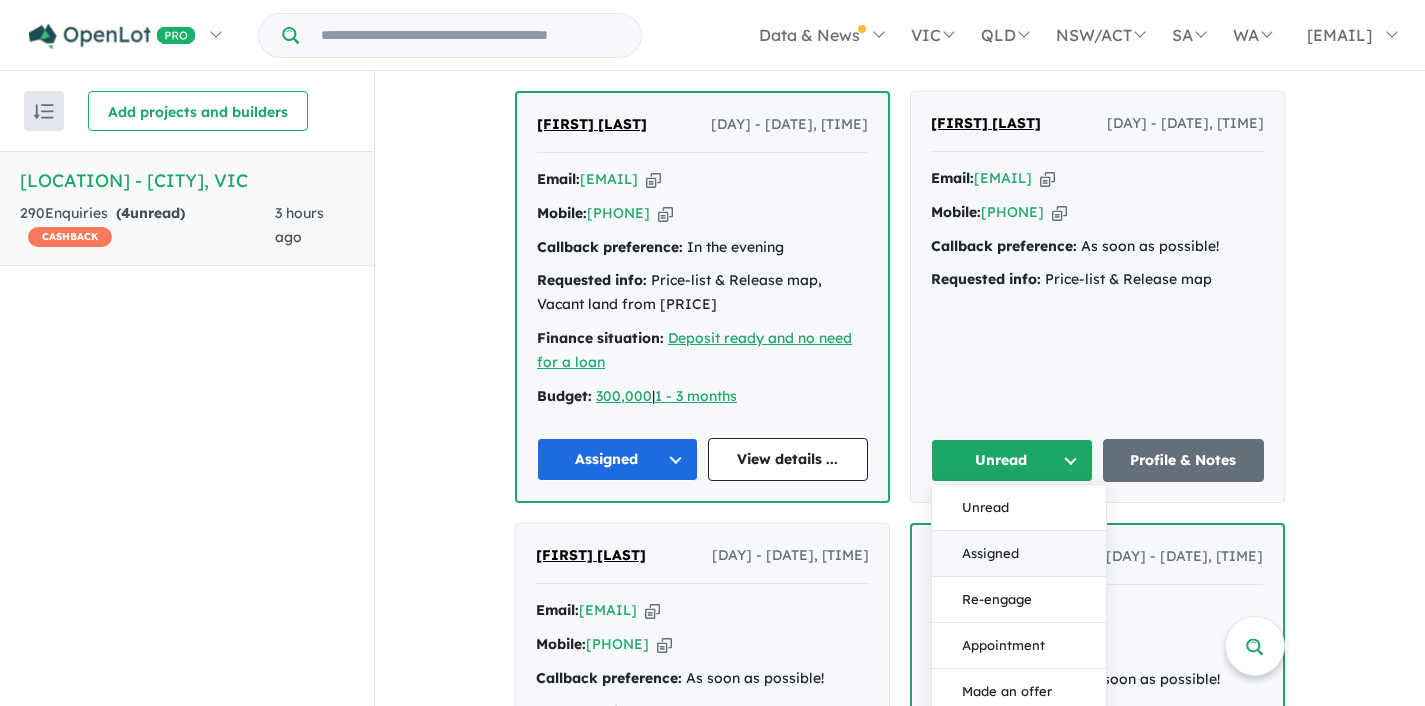 click on "Assigned" at bounding box center [1019, 554] 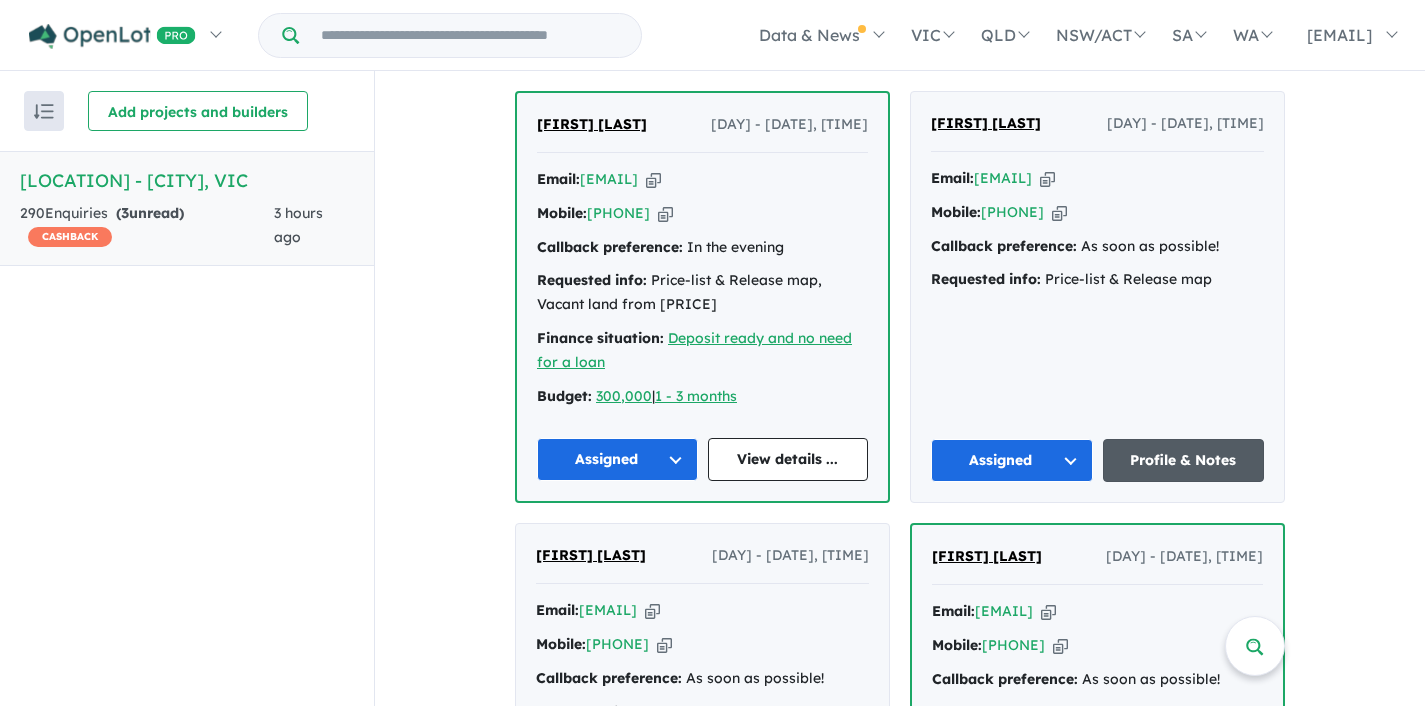 click on "Profile & Notes" at bounding box center (1184, 460) 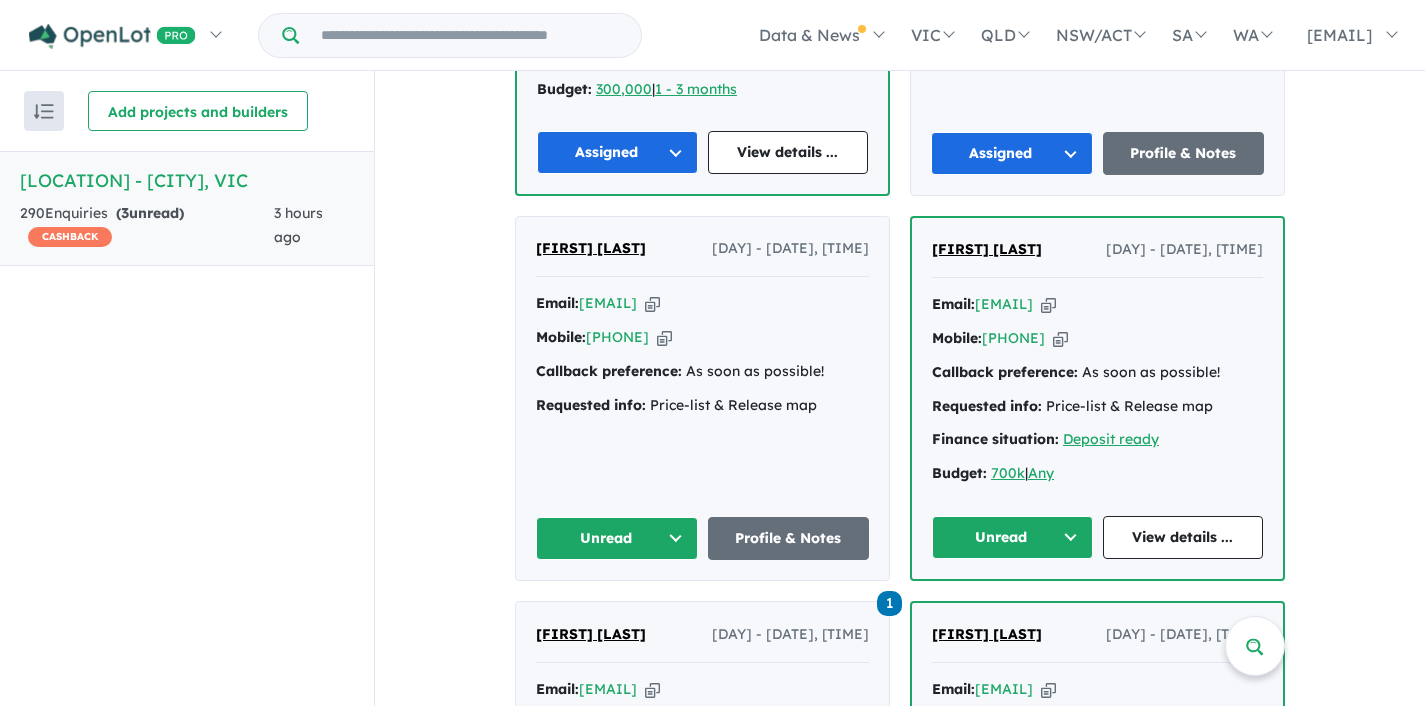 scroll, scrollTop: 1137, scrollLeft: 0, axis: vertical 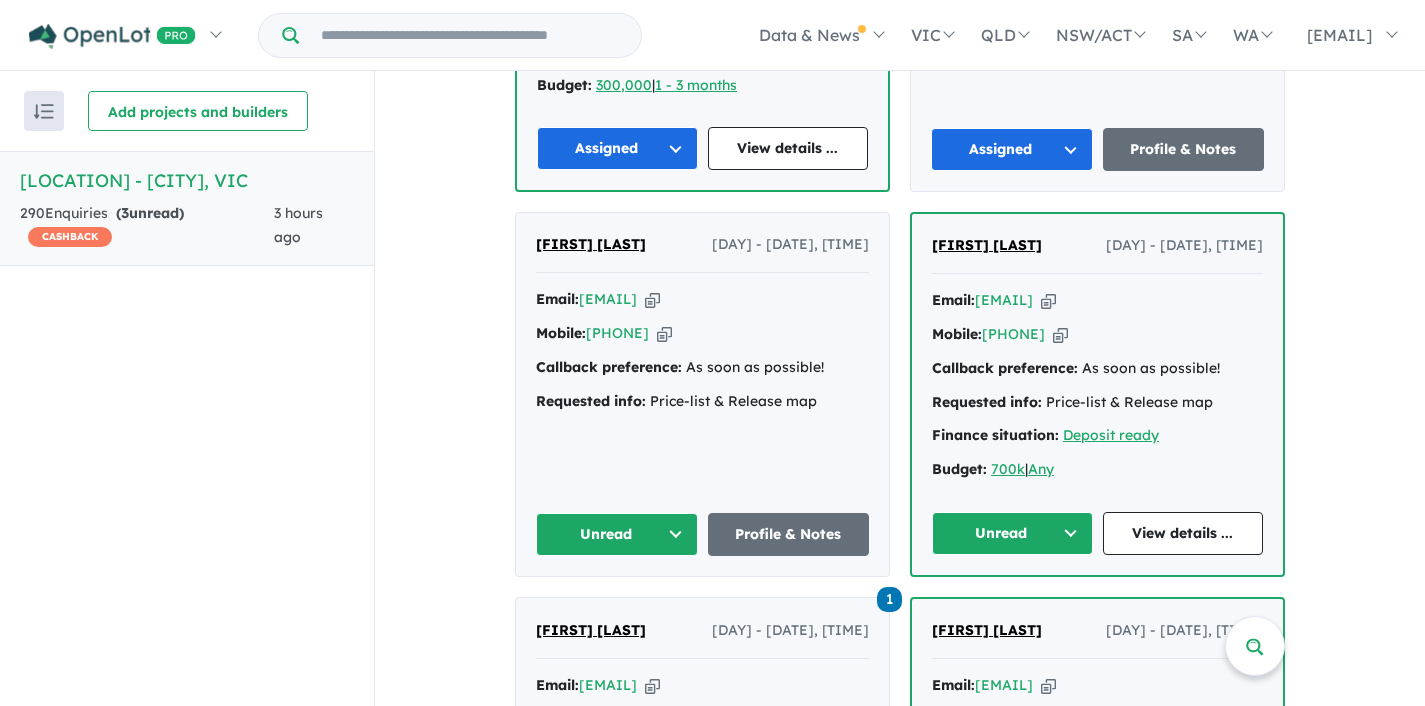 click on "Unread" at bounding box center (617, 534) 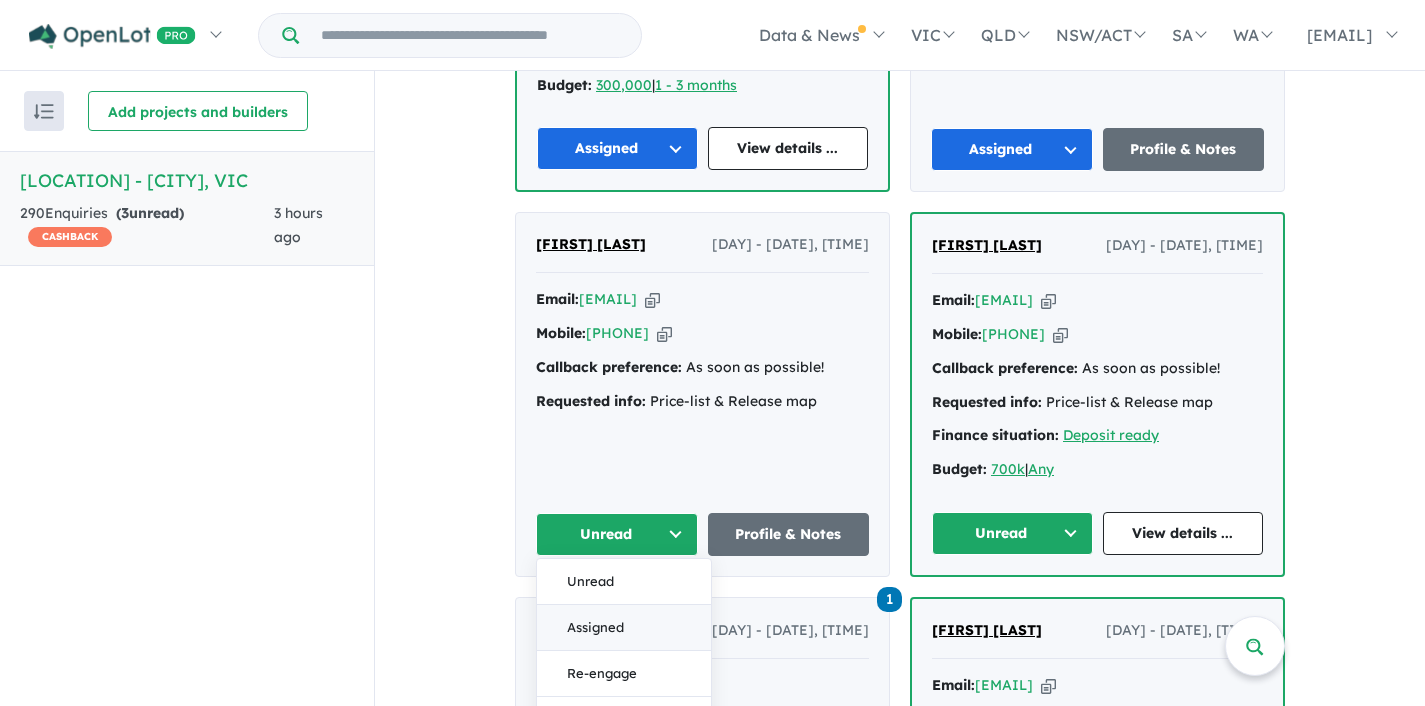 click on "Assigned" at bounding box center (624, 628) 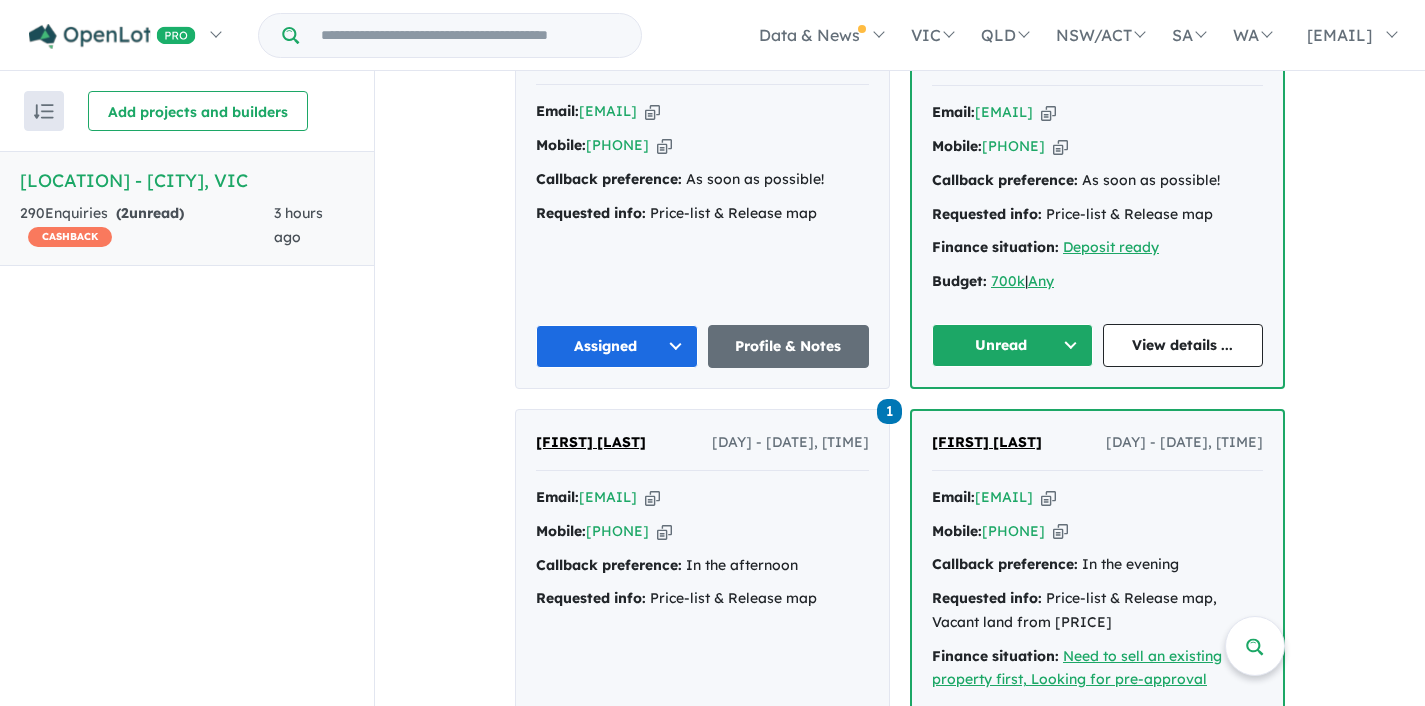 scroll, scrollTop: 1403, scrollLeft: 0, axis: vertical 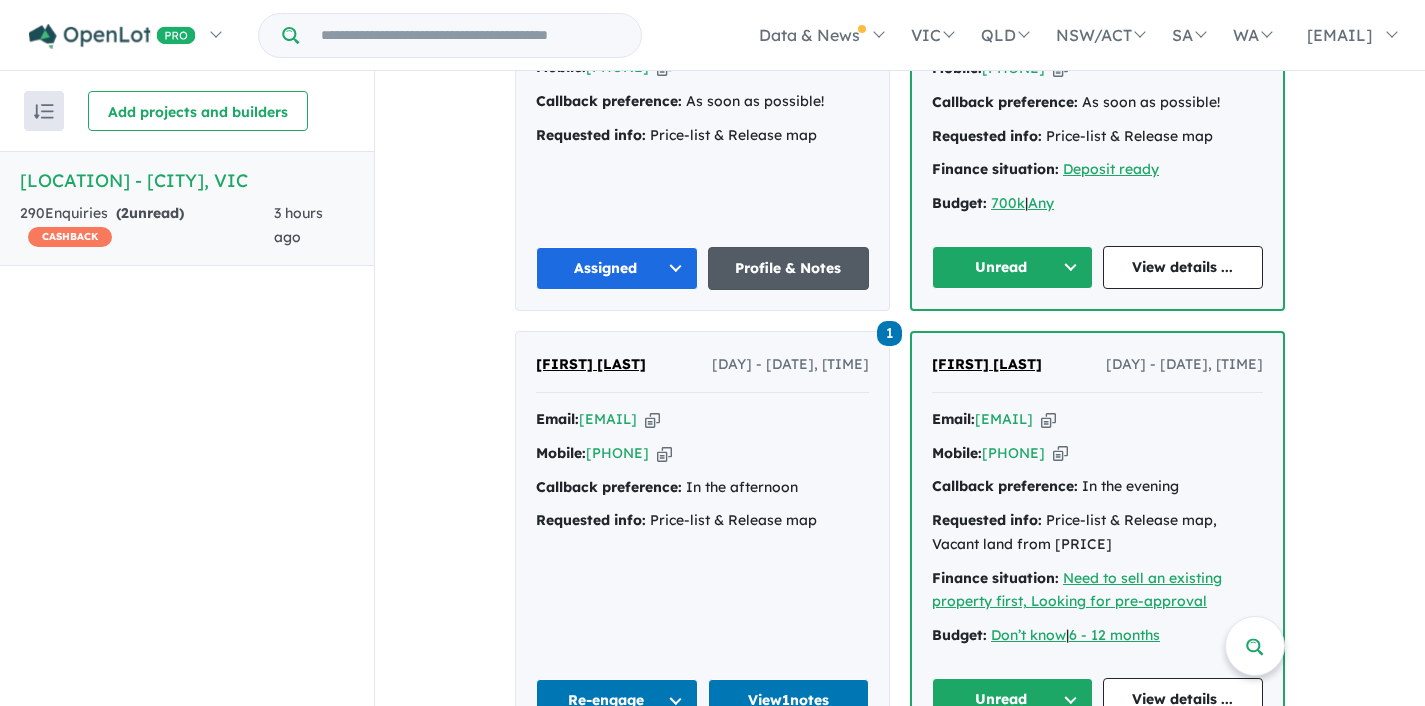click on "Profile & Notes" at bounding box center [789, 268] 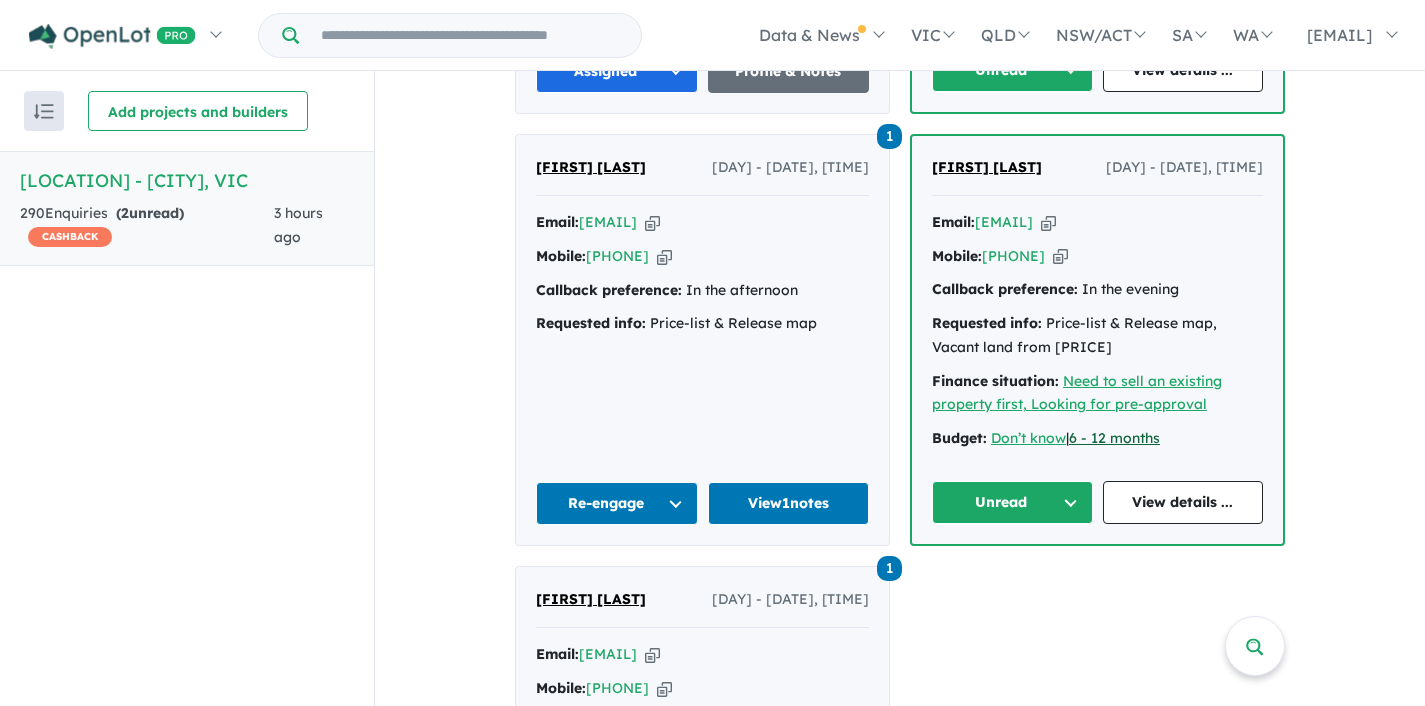 scroll, scrollTop: 1604, scrollLeft: 0, axis: vertical 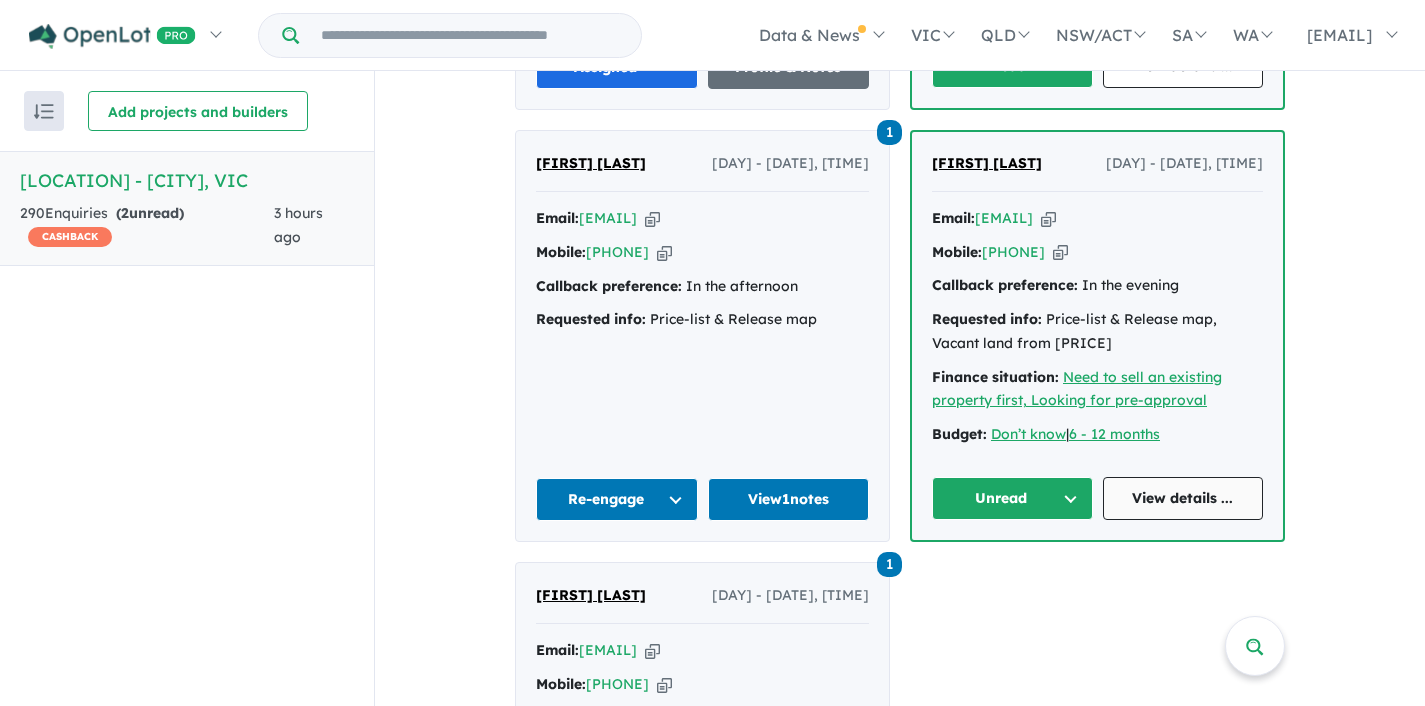 click on "View details ..." at bounding box center [1183, 498] 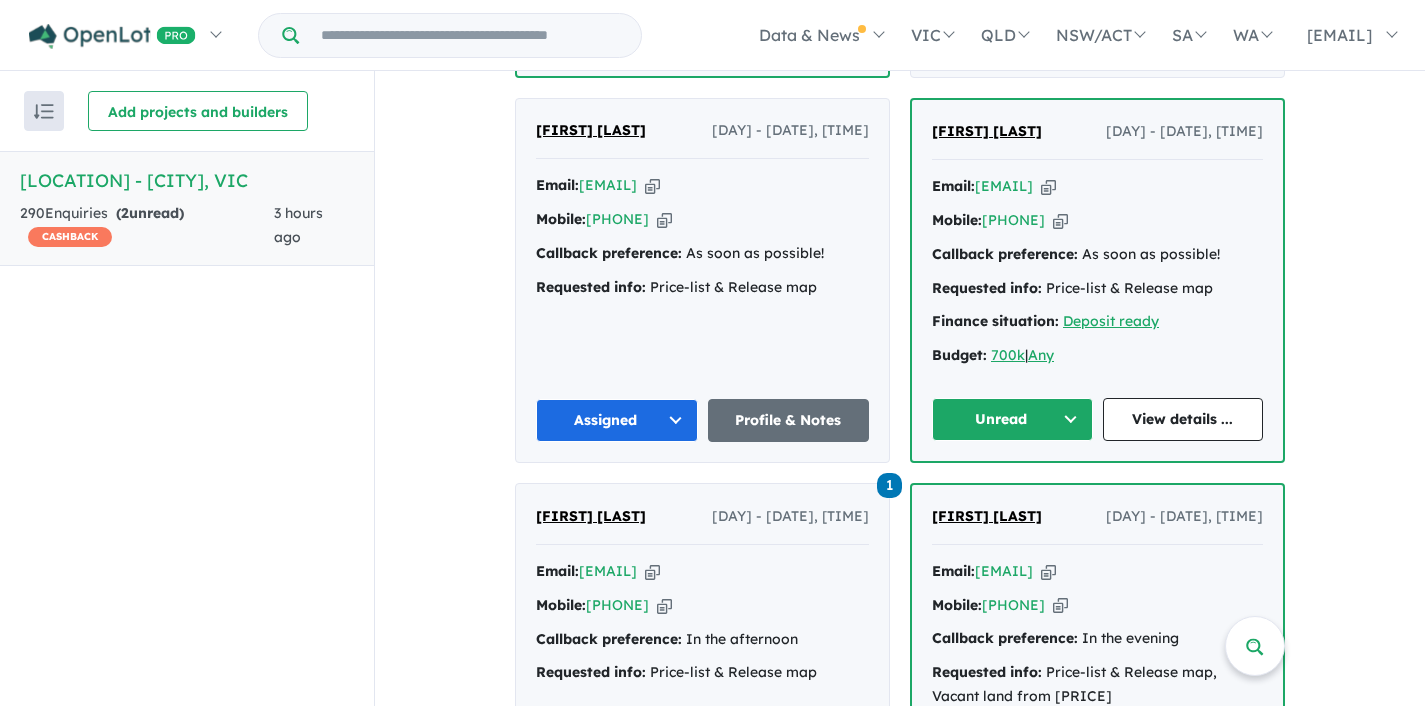 scroll, scrollTop: 1237, scrollLeft: 0, axis: vertical 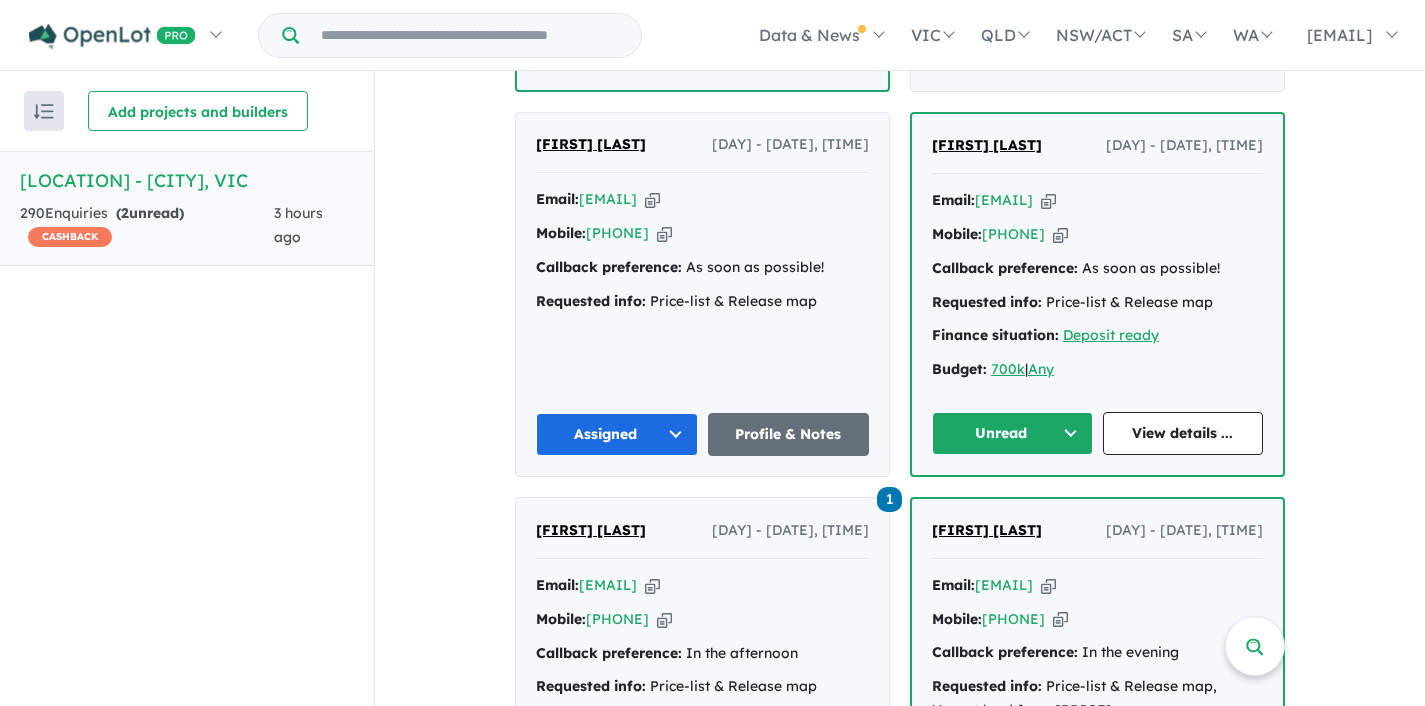 click on "Unread" at bounding box center [1012, 433] 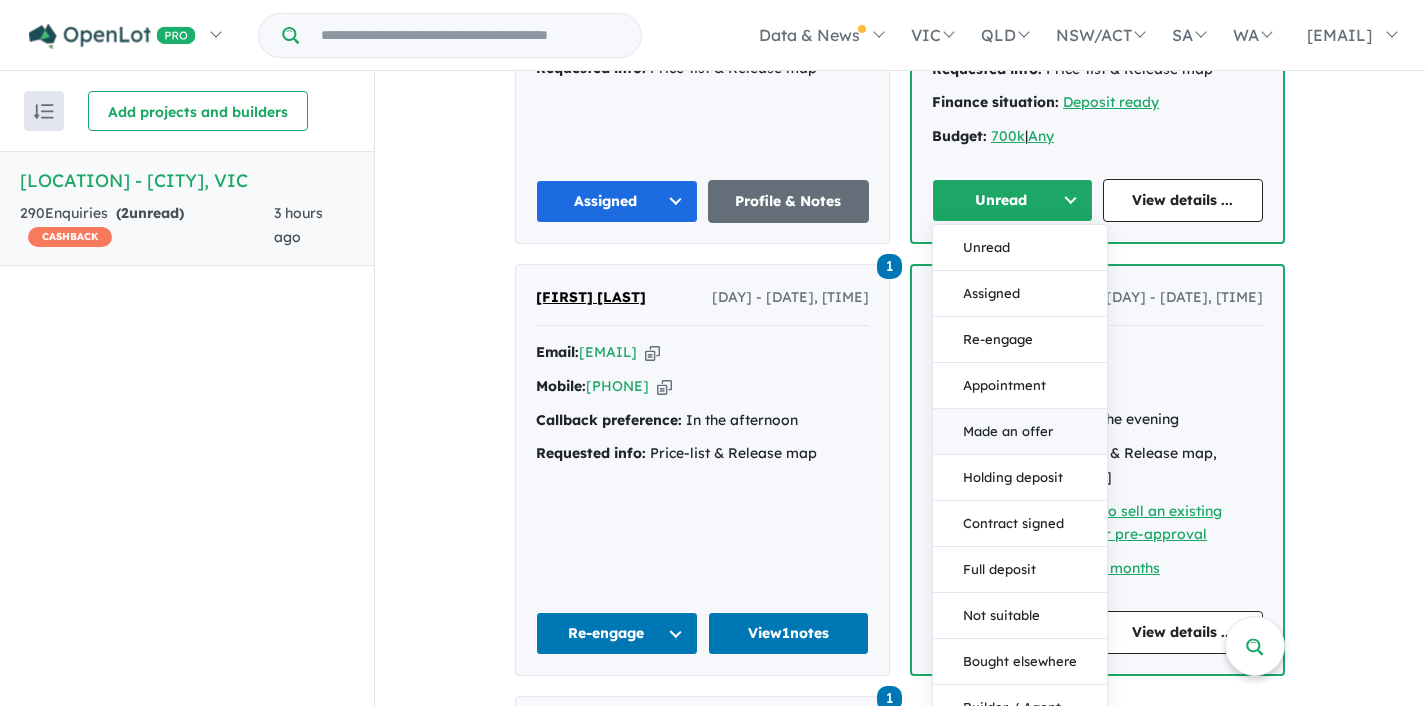 scroll, scrollTop: 1474, scrollLeft: 0, axis: vertical 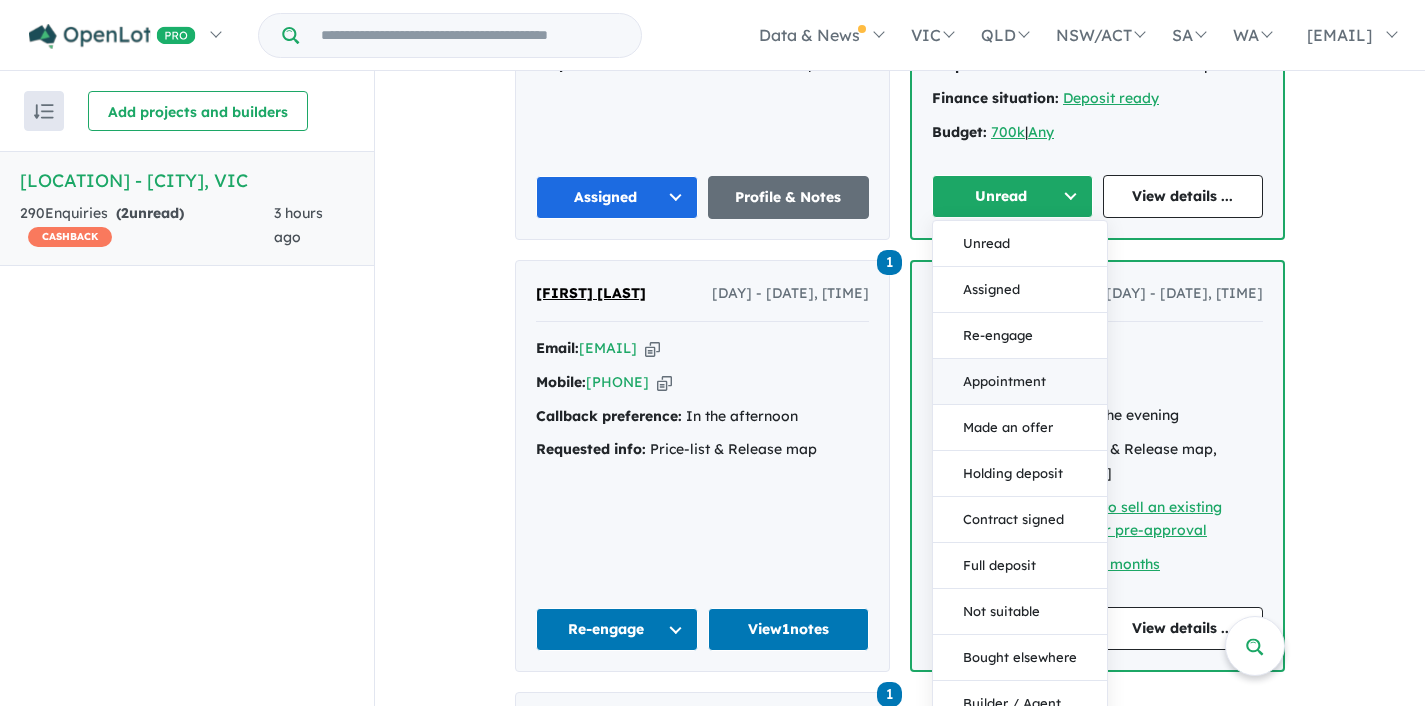 click on "Appointment" at bounding box center [1020, 382] 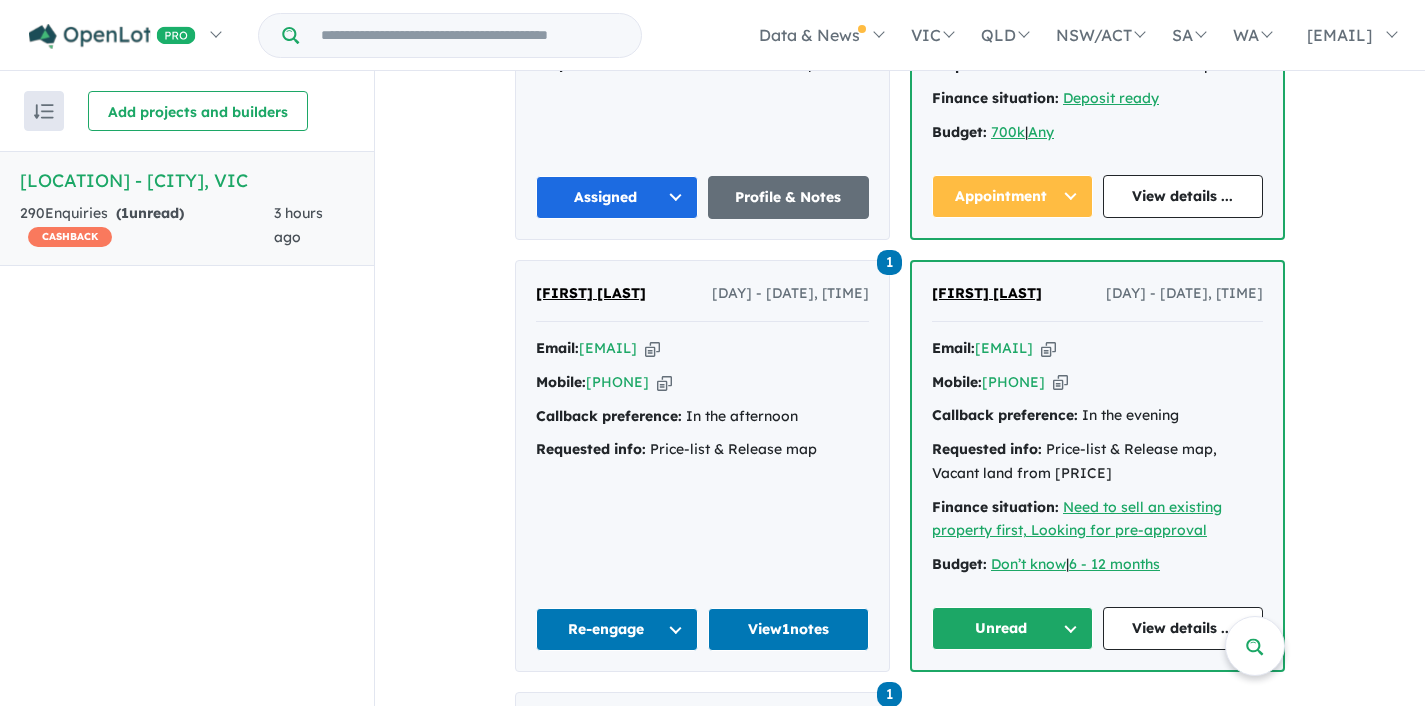 click on "View  all  projects in your account Montview Estate - Craigieburn OPENLOT $ 200  CASHBACK Land sizes  from   307 m 2  to  409 m 2 Land prices  start from   $ 430,000 Update ( 8 ) NEW RELEASE: Create a future with endless possibilities. -  NEW RELEASE NOW SELLING! -  Designed for around 475 homes -  Easy building homesites in a range of popular sizes to suit your favourite builder's design -  Lots from 221m2 to 392m2 -  25 minute commute to the CBD via the Tullamarine Freeway -  No timeframe to build -  Titles anticipated mid 2026 Read more Your project is only  90 % ready  comparing to other top-performing projects in your area: Showcase more than 3 images  -  [ Yes ] Showcase more than 3 listings  -  [ Yes ] Display pricing information  -  [ Yes ] Add project headline  -  [ Yes ] Add project selling-points  -  [ Yes ] Embed Facebook profile  -  [ No ] Sales phone number  -  [ Yes ] Invite your team members  -  [ Yes ] Native ads (Promoted estate)  -  [Yes] Weekend eDM slots  -  Geo-targeted email & SMS  -" at bounding box center (900, 901) 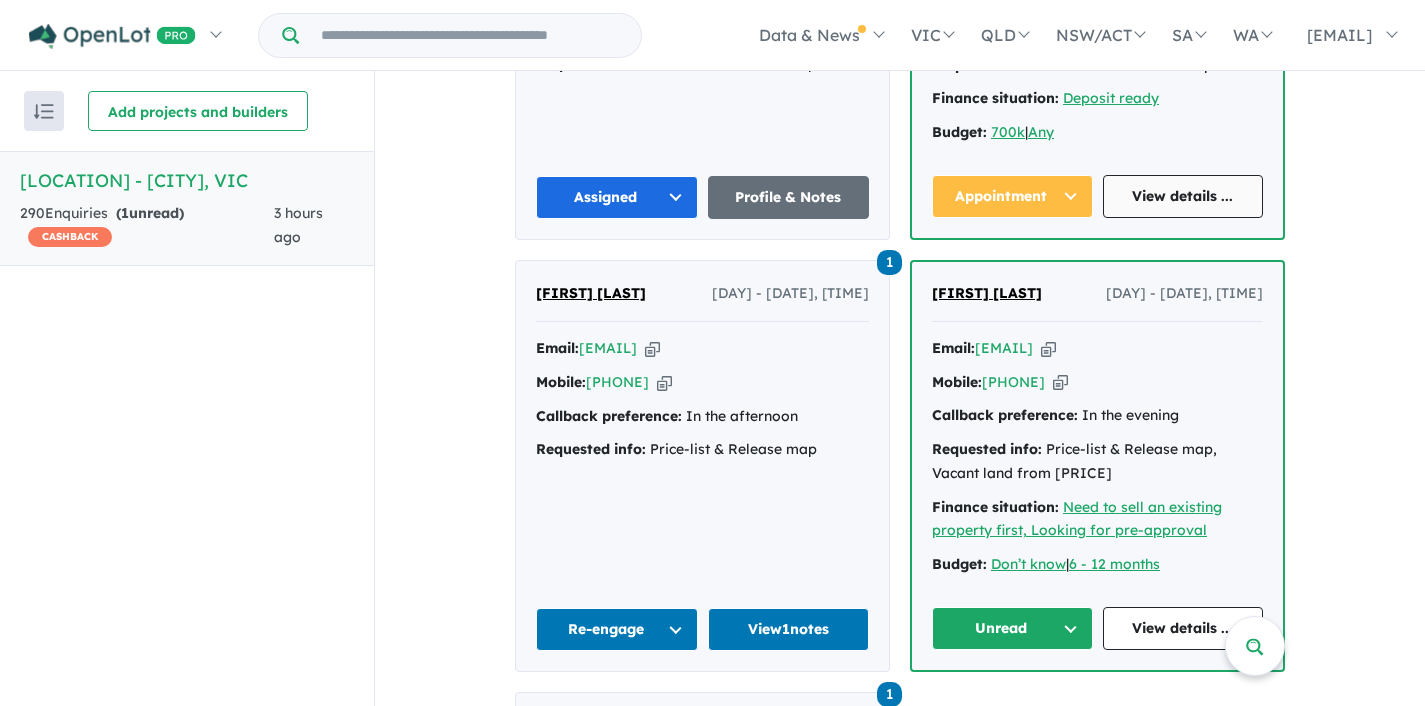 click on "View details ..." at bounding box center (1183, 196) 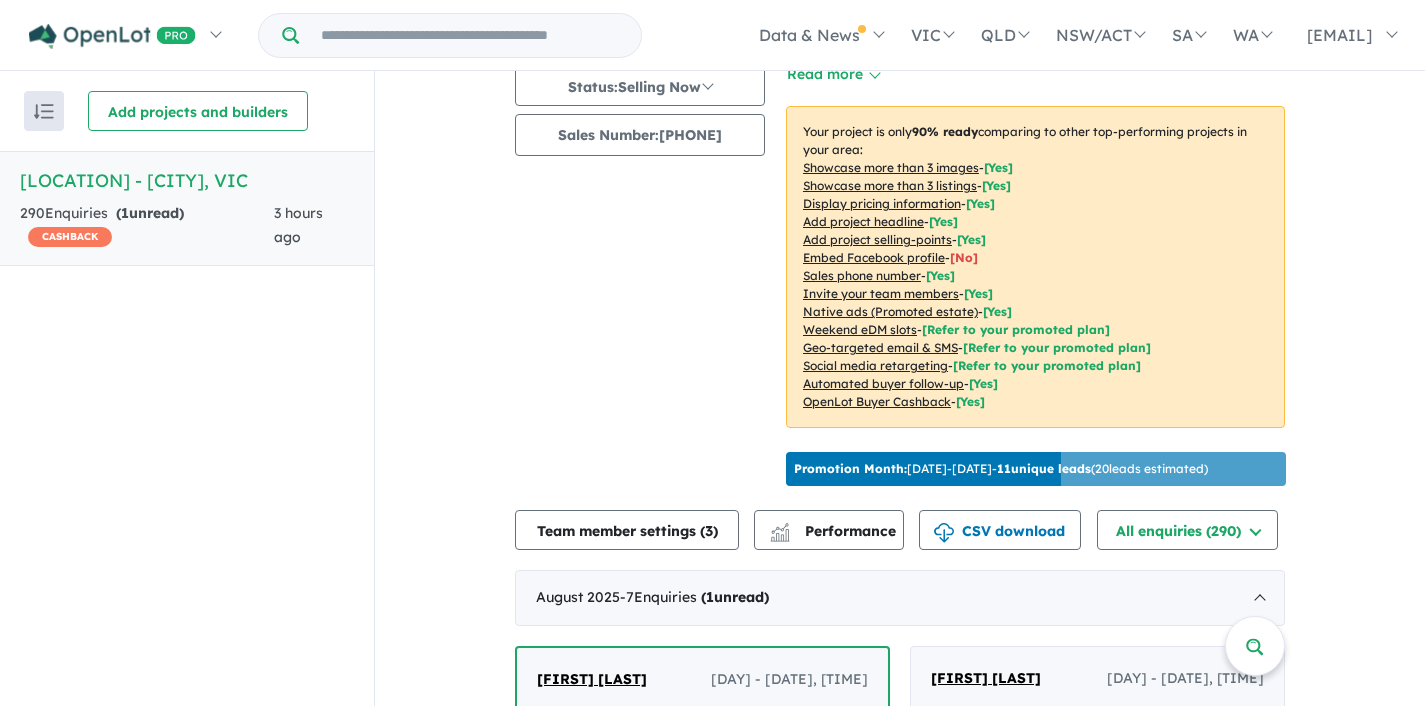 scroll, scrollTop: 0, scrollLeft: 0, axis: both 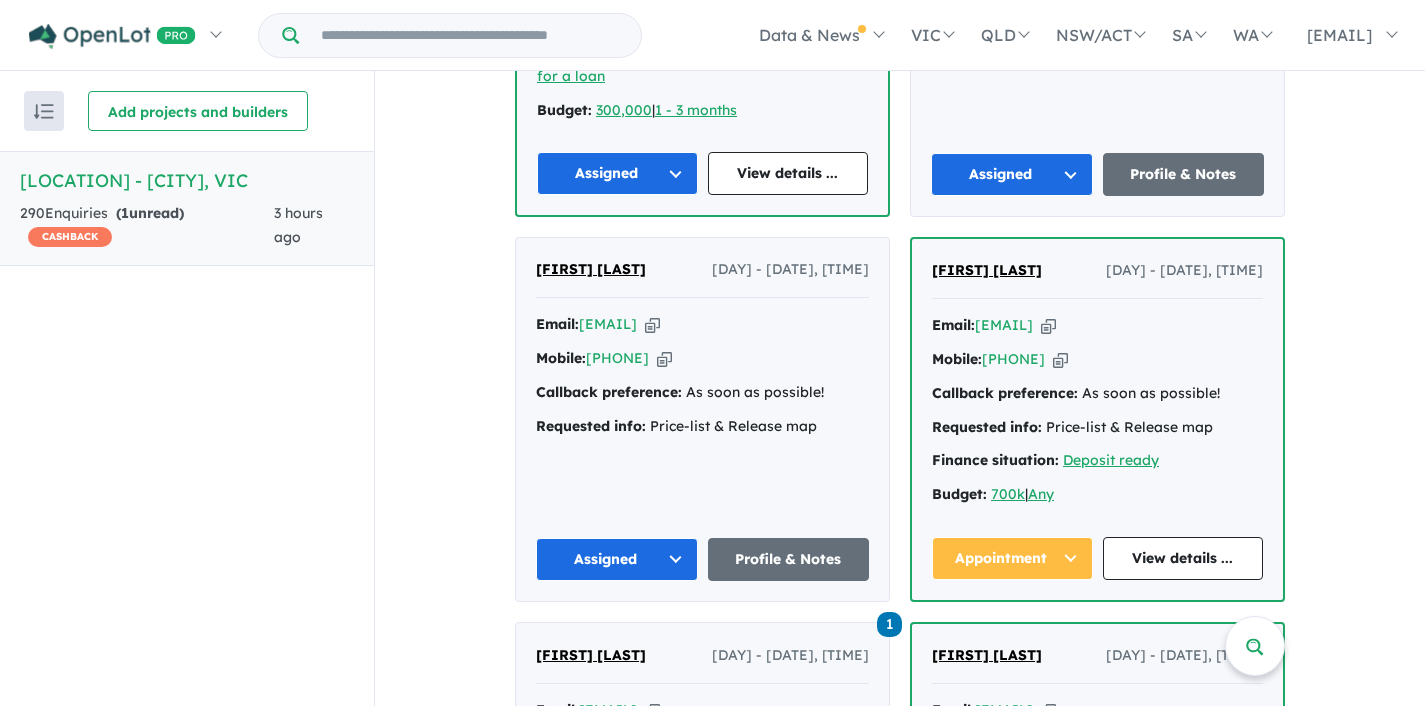 click at bounding box center [1048, 325] 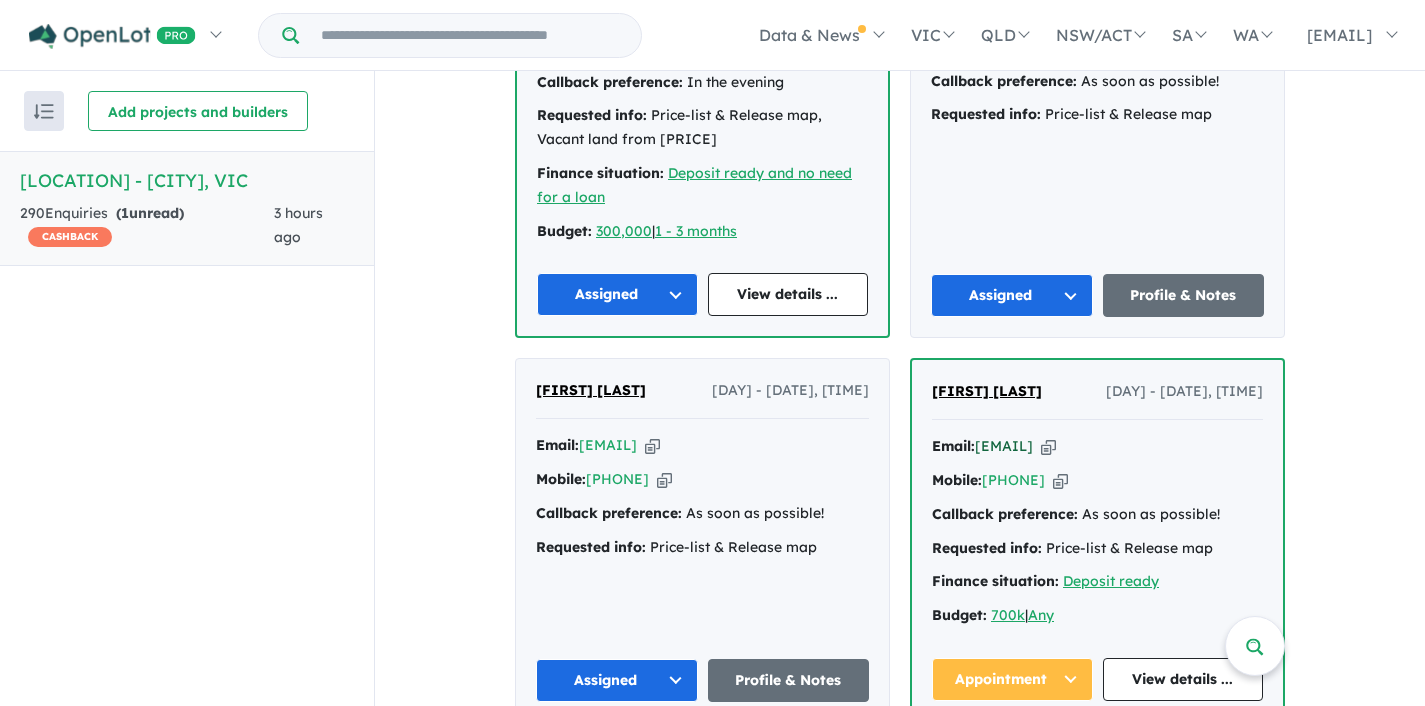 scroll, scrollTop: 993, scrollLeft: 0, axis: vertical 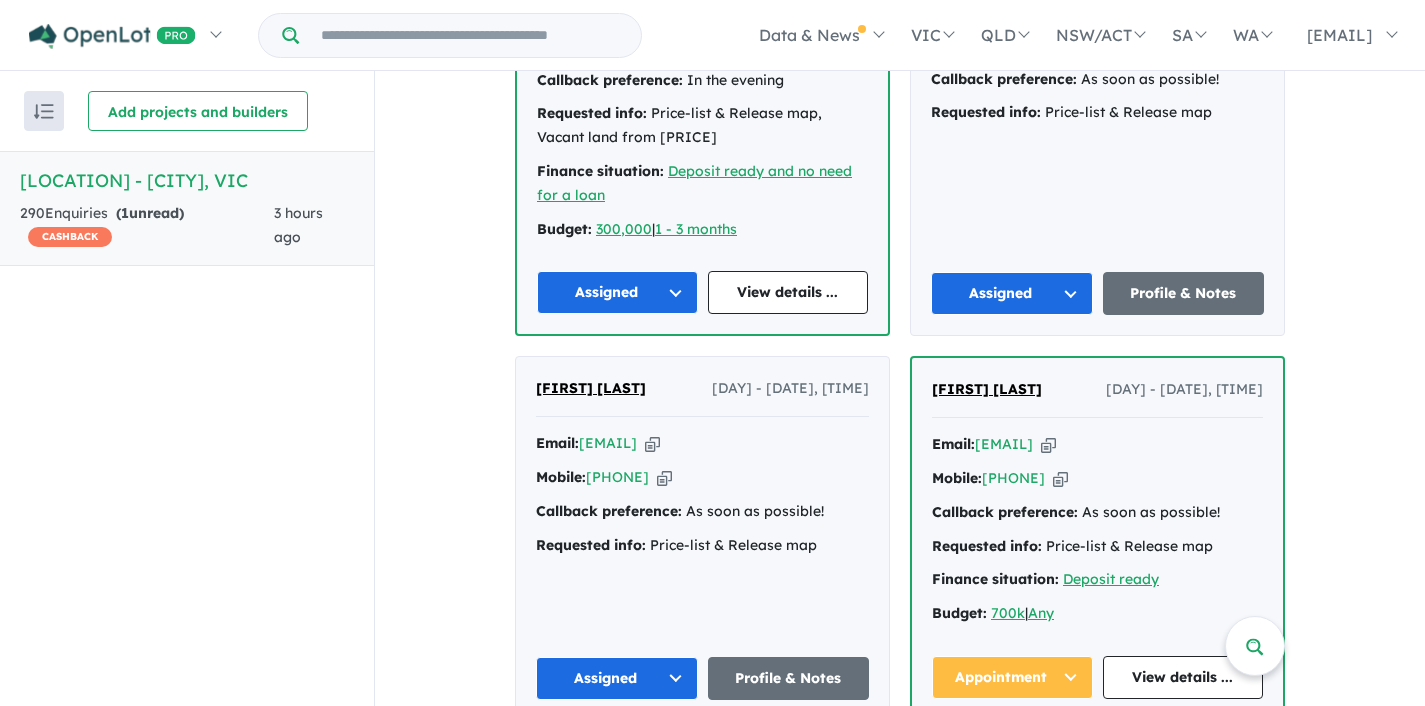 click on "View  all  projects in your account Montview Estate - Craigieburn OPENLOT $ 200  CASHBACK Land sizes  from   307 m 2  to  409 m 2 Land prices  start from   $ 430,000 Update ( 8 ) NEW RELEASE: Create a future with endless possibilities. -  NEW RELEASE NOW SELLING! -  Designed for around 475 homes -  Easy building homesites in a range of popular sizes to suit your favourite builder's design -  Lots from 221m2 to 392m2 -  25 minute commute to the CBD via the Tullamarine Freeway -  No timeframe to build -  Titles anticipated mid 2026 Read more Your project is only  90 % ready  comparing to other top-performing projects in your area: Showcase more than 3 images  -  [ Yes ] Showcase more than 3 listings  -  [ Yes ] Display pricing information  -  [ Yes ] Add project headline  -  [ Yes ] Add project selling-points  -  [ Yes ] Embed Facebook profile  -  [ No ] Sales phone number  -  [ Yes ] Invite your team members  -  [ Yes ] Native ads (Promoted estate)  -  [Yes] Weekend eDM slots  -  Geo-targeted email & SMS  -" at bounding box center [900, 1382] 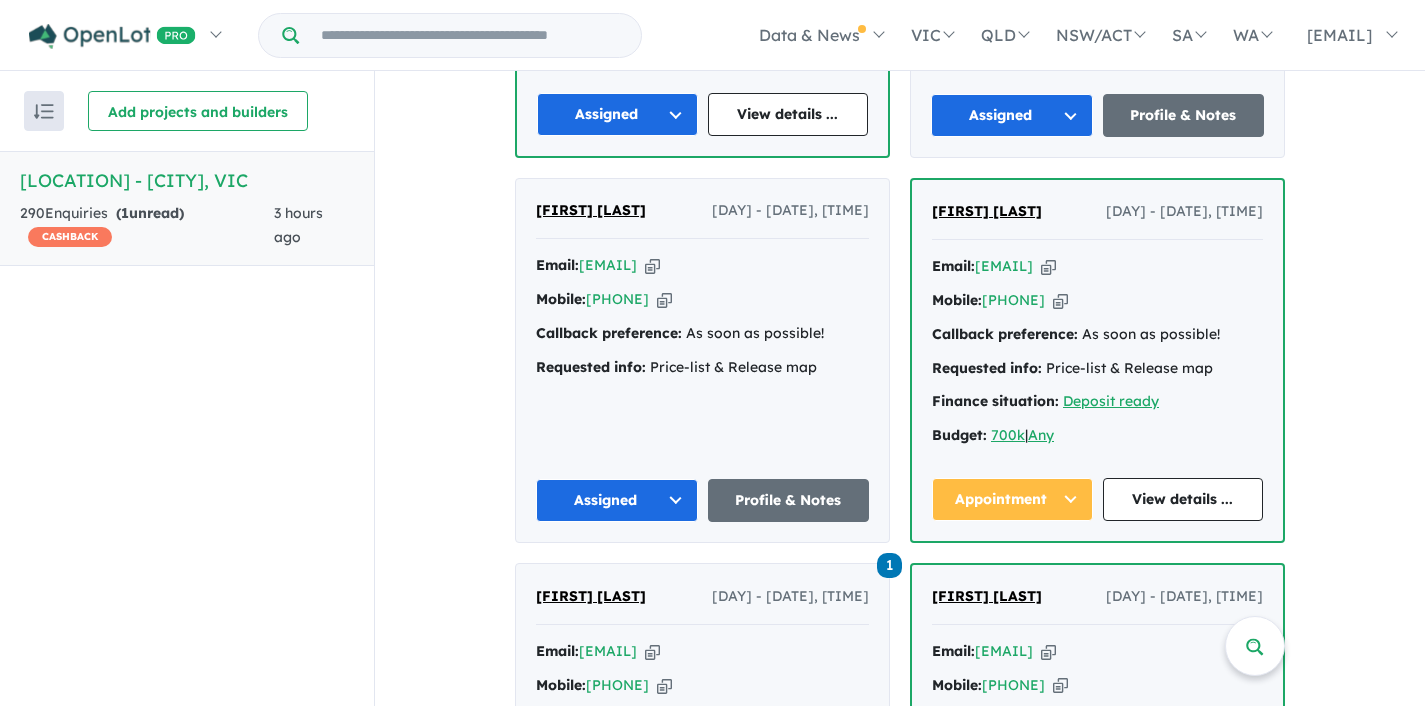 scroll, scrollTop: 1173, scrollLeft: 0, axis: vertical 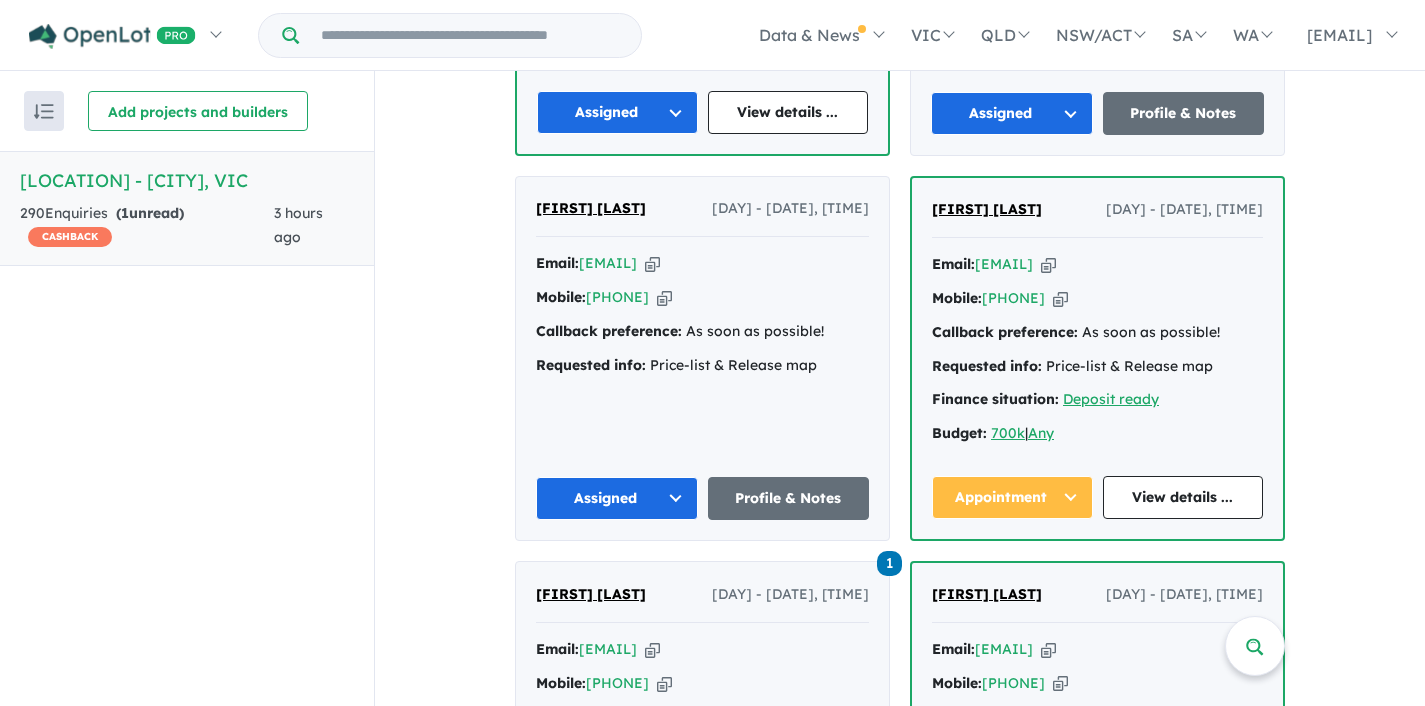 click on "Appointment" at bounding box center (1012, 497) 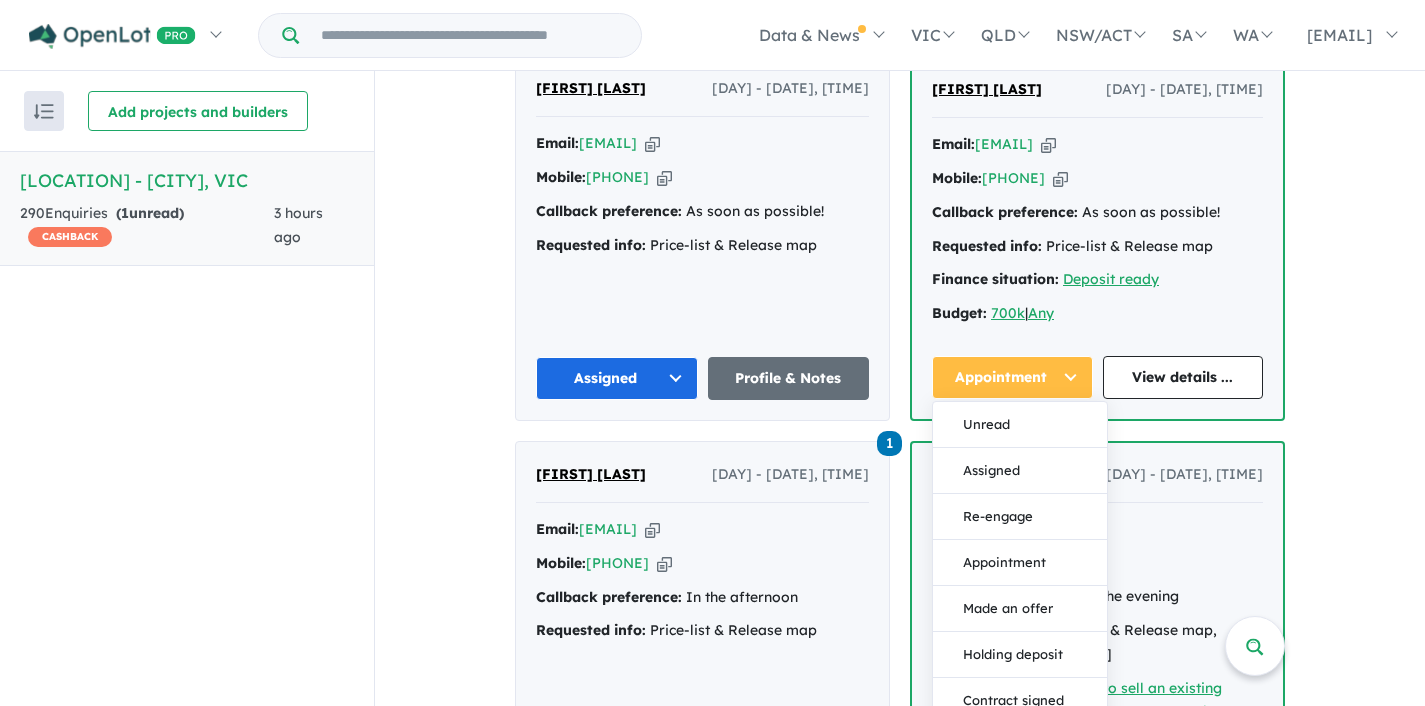scroll, scrollTop: 1311, scrollLeft: 0, axis: vertical 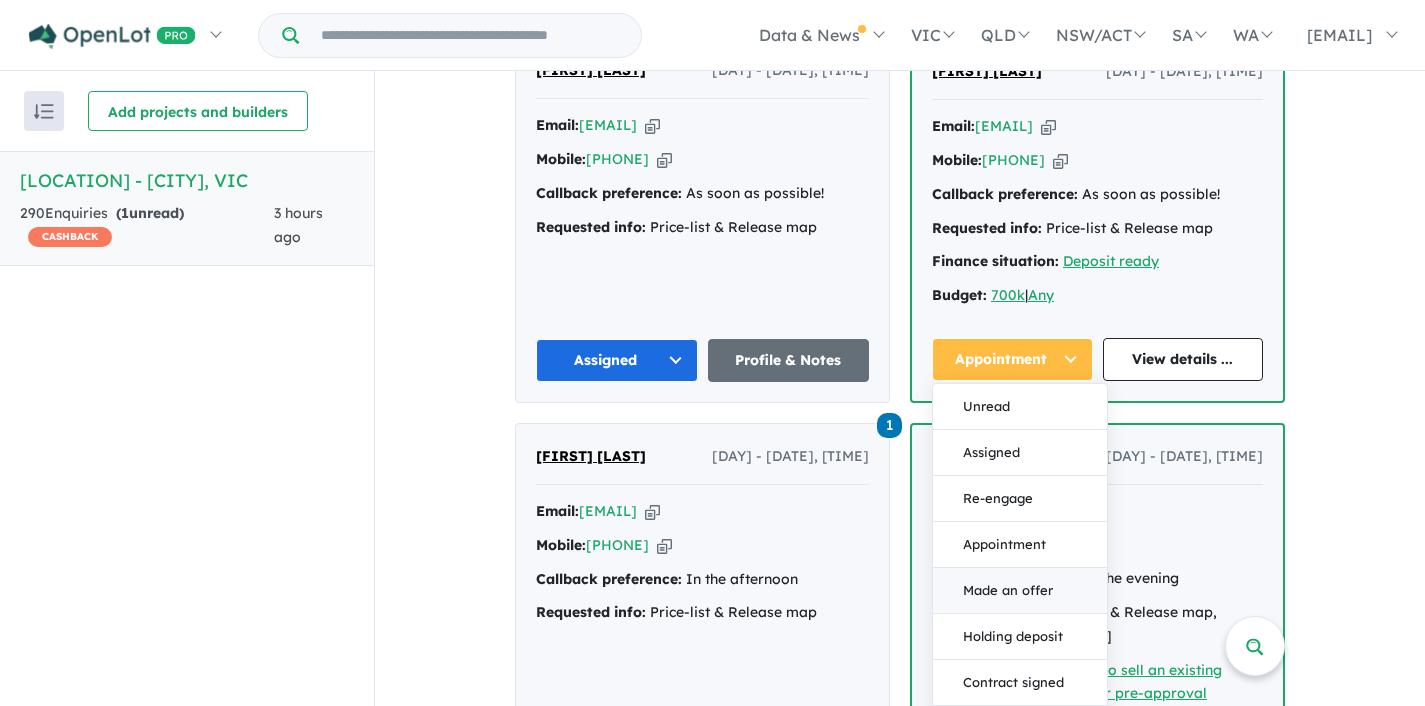 click on "Made an offer" at bounding box center [1020, 591] 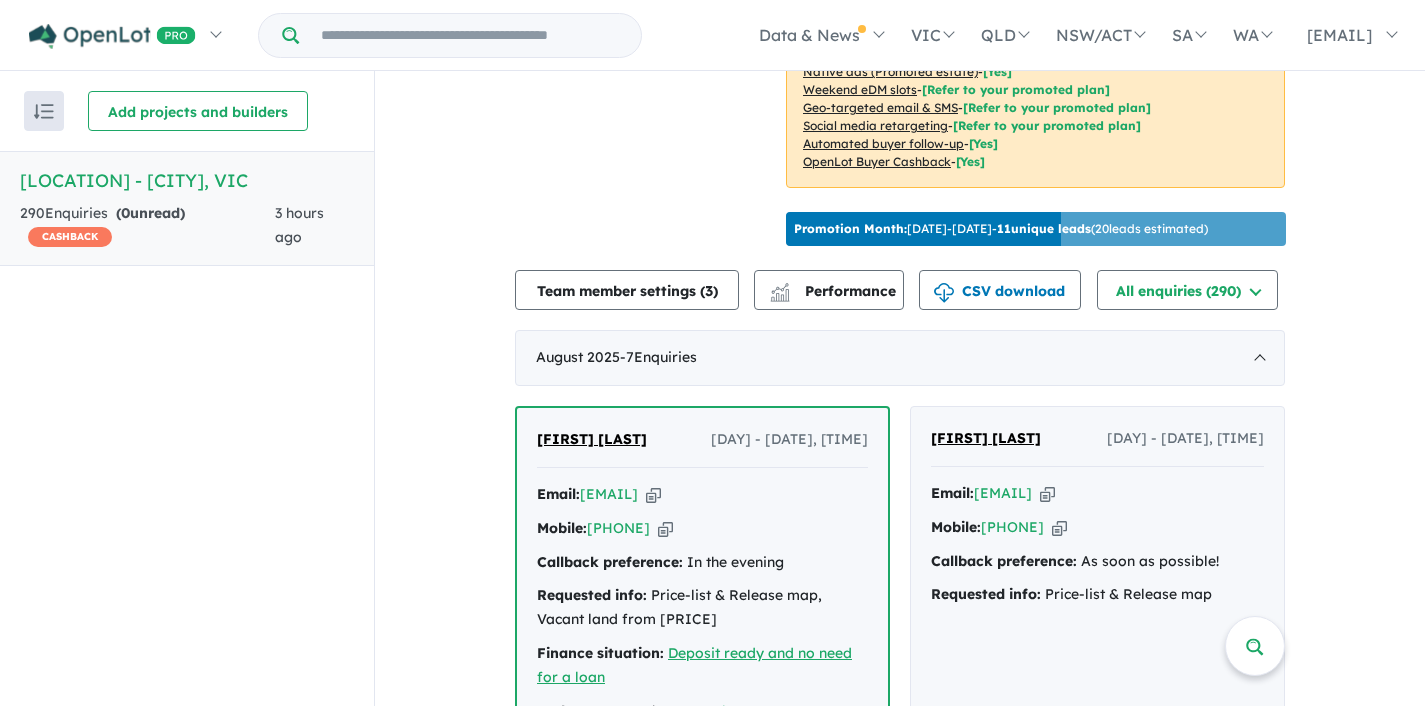 scroll, scrollTop: 313, scrollLeft: 0, axis: vertical 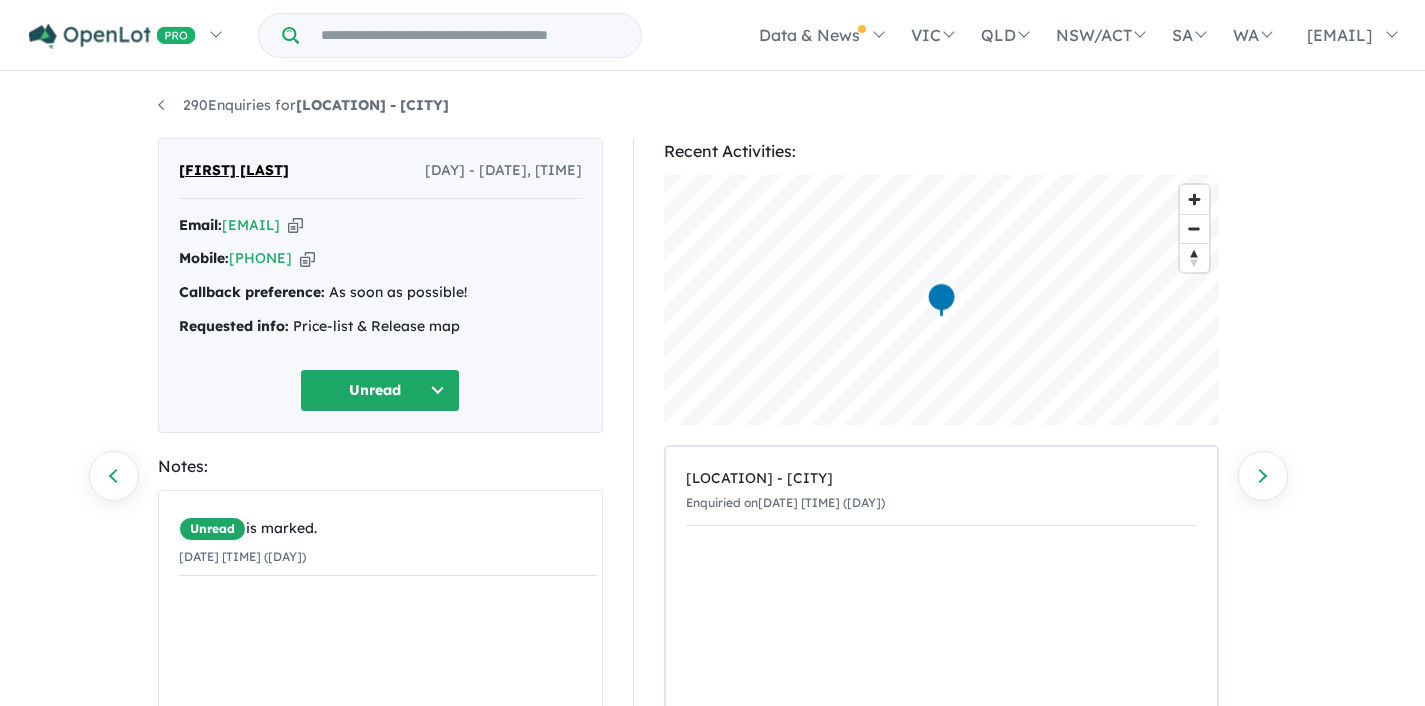 click at bounding box center [295, 225] 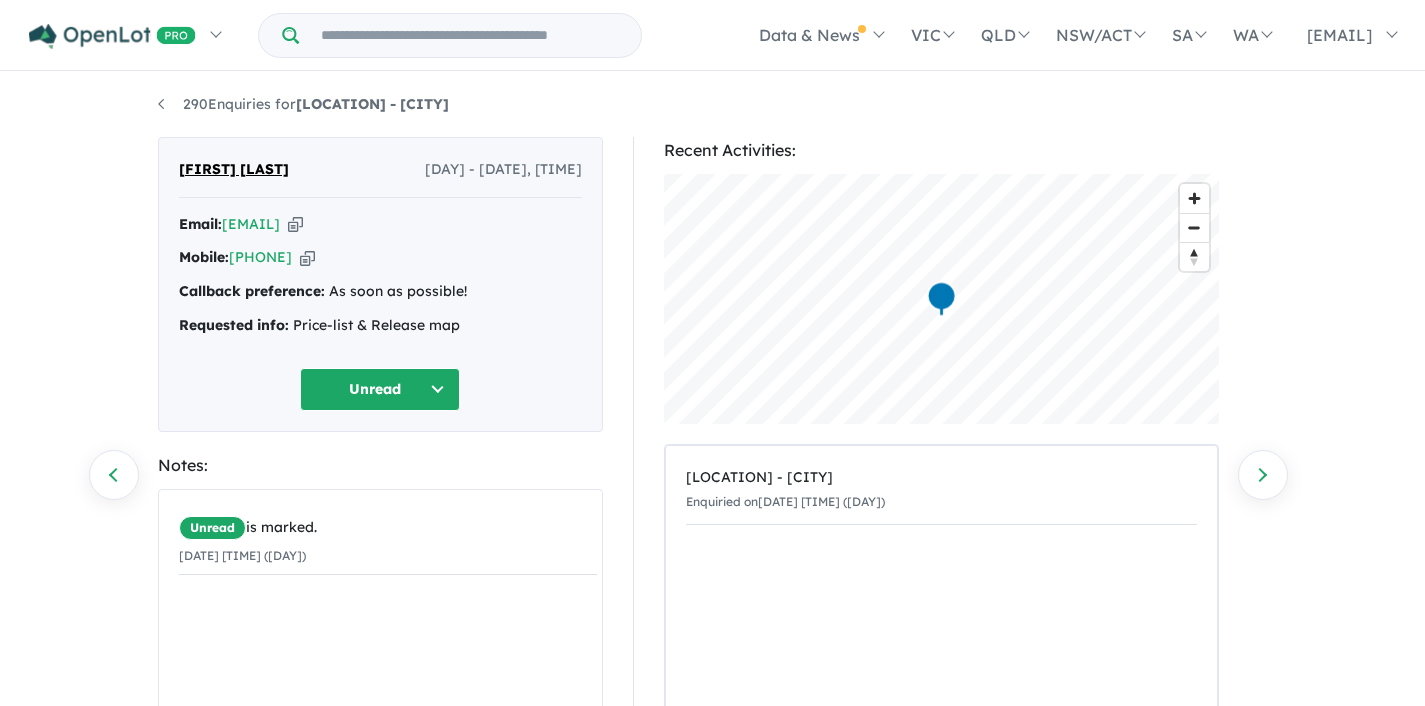 scroll, scrollTop: 256, scrollLeft: 0, axis: vertical 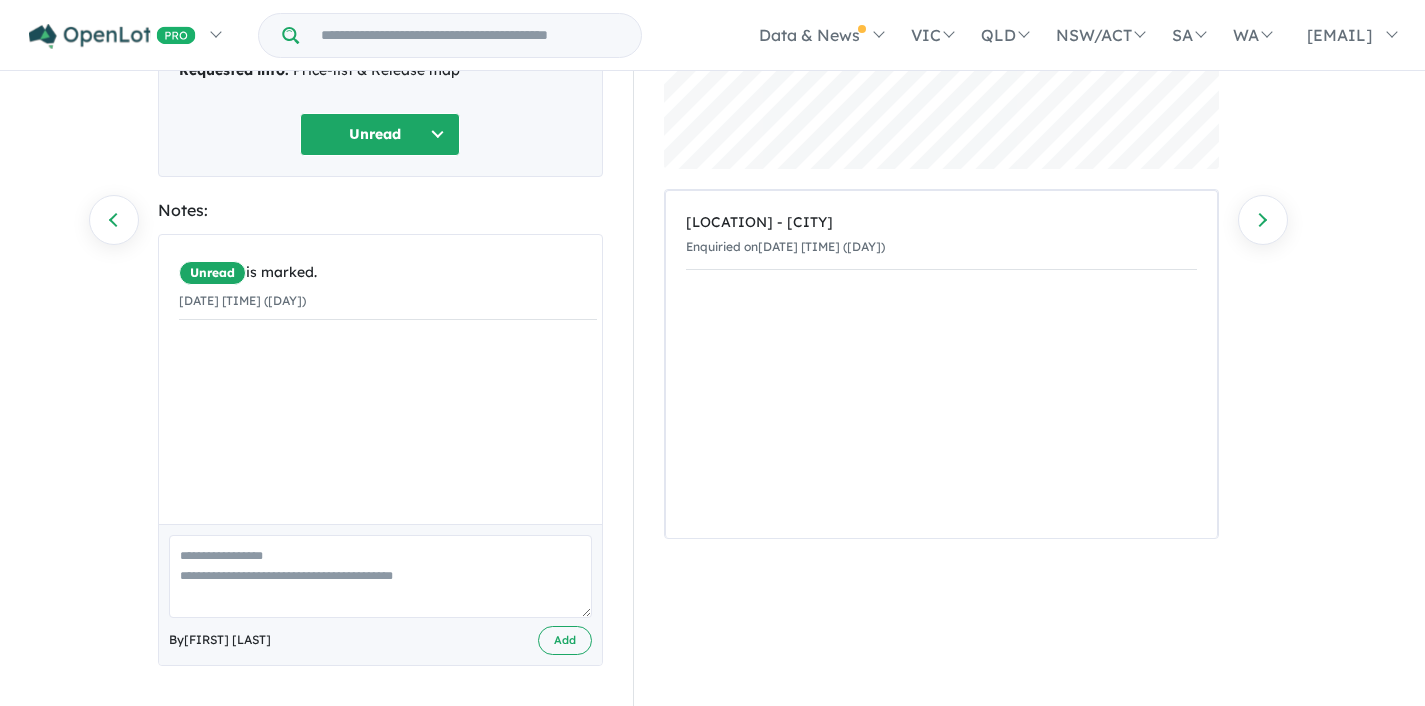 click at bounding box center [380, 576] 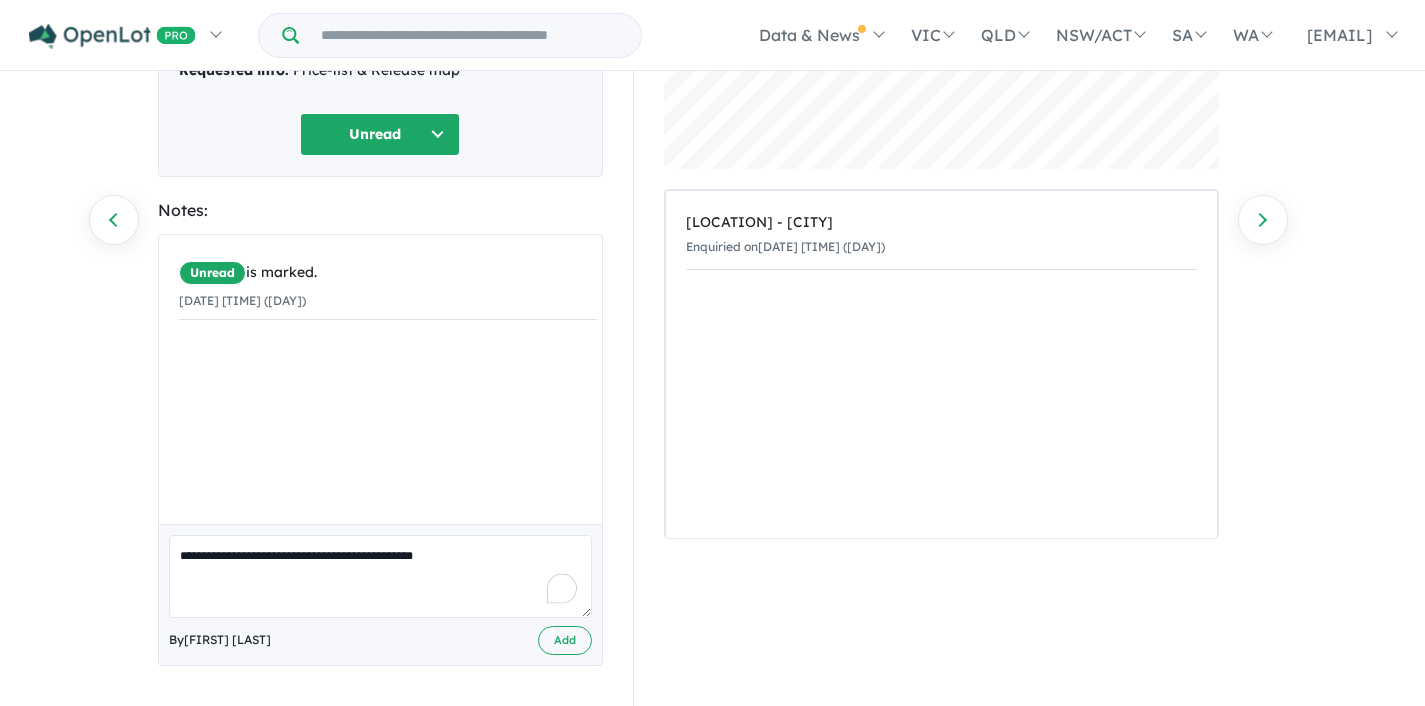 type on "**********" 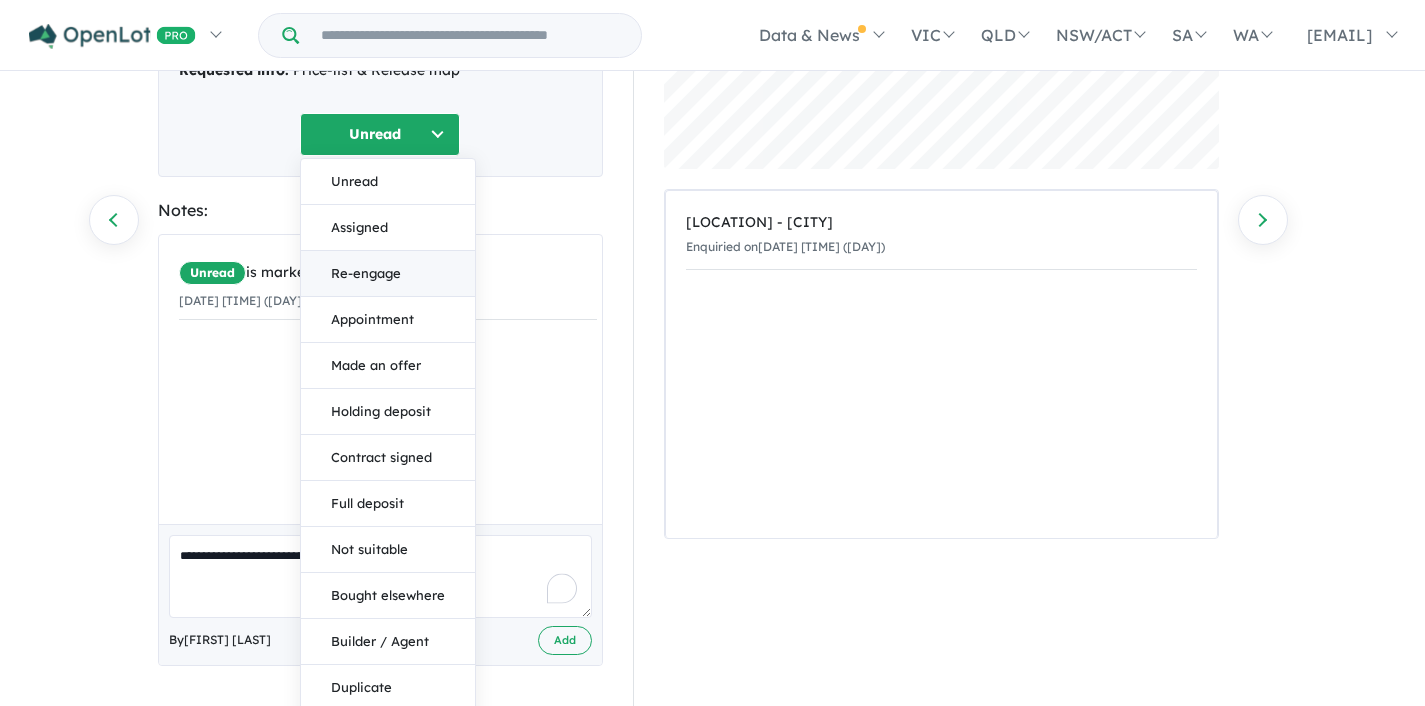 click on "Re-engage" at bounding box center [388, 274] 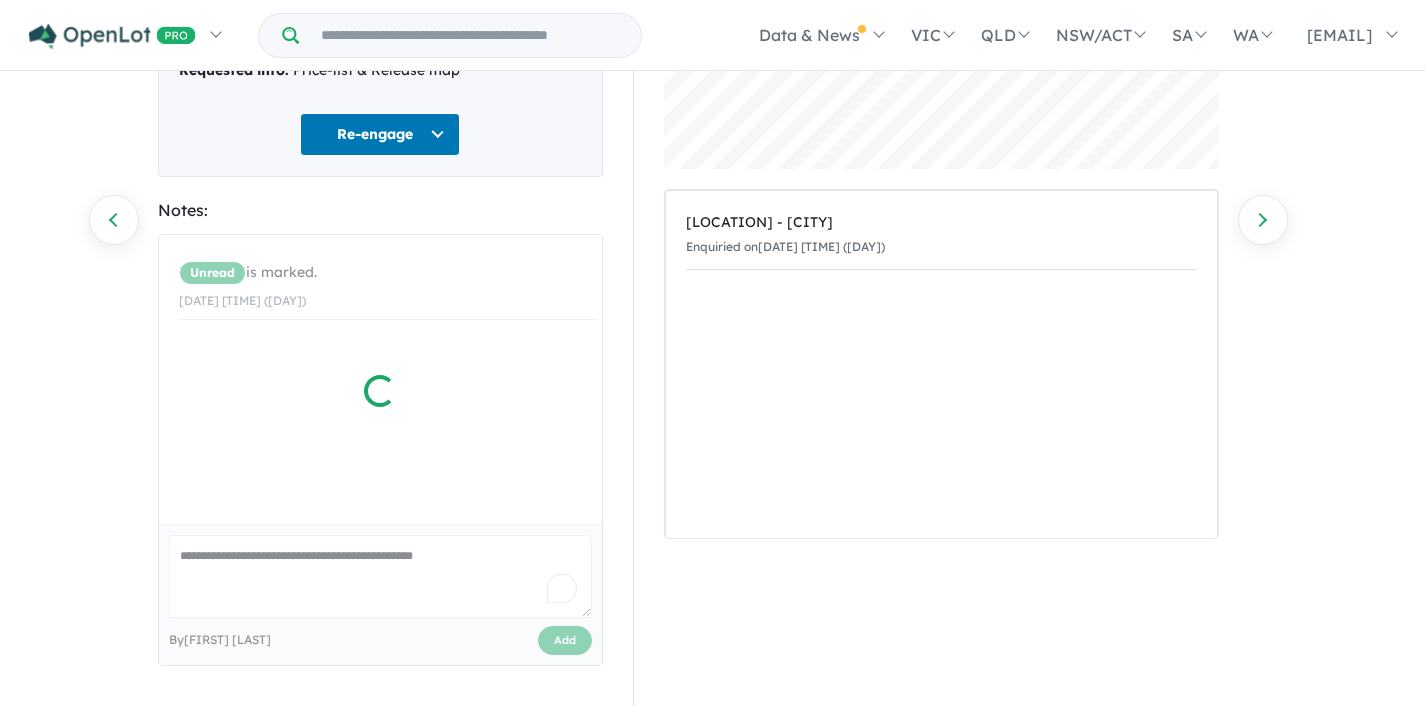 click at bounding box center [380, 450] 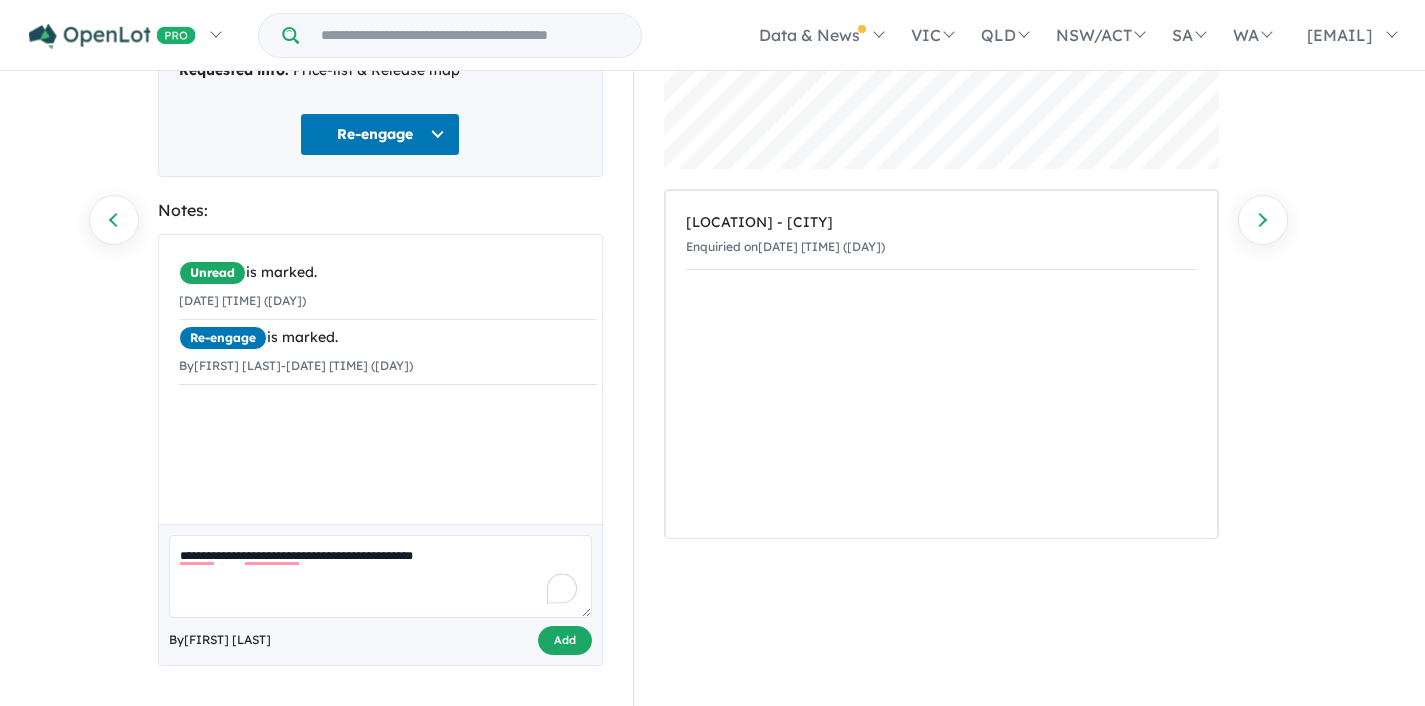 click on "Add" at bounding box center (565, 640) 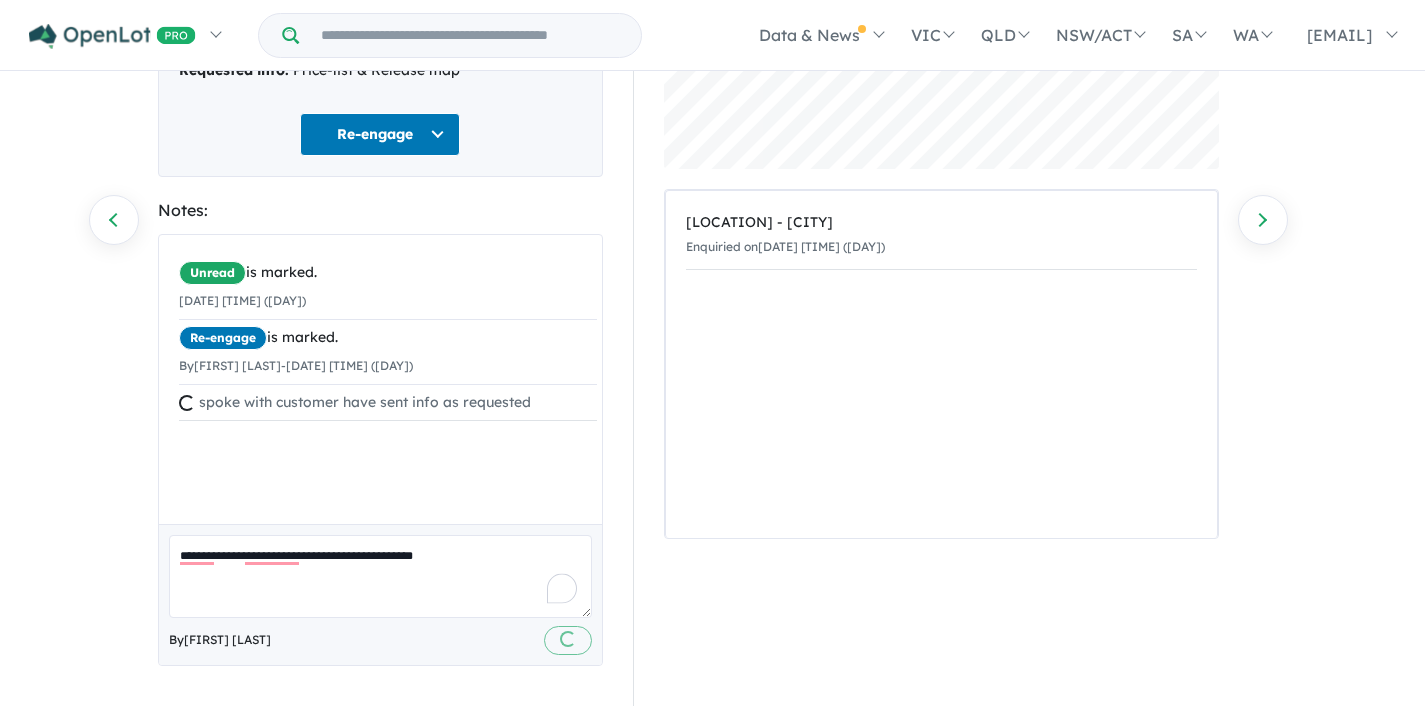 type 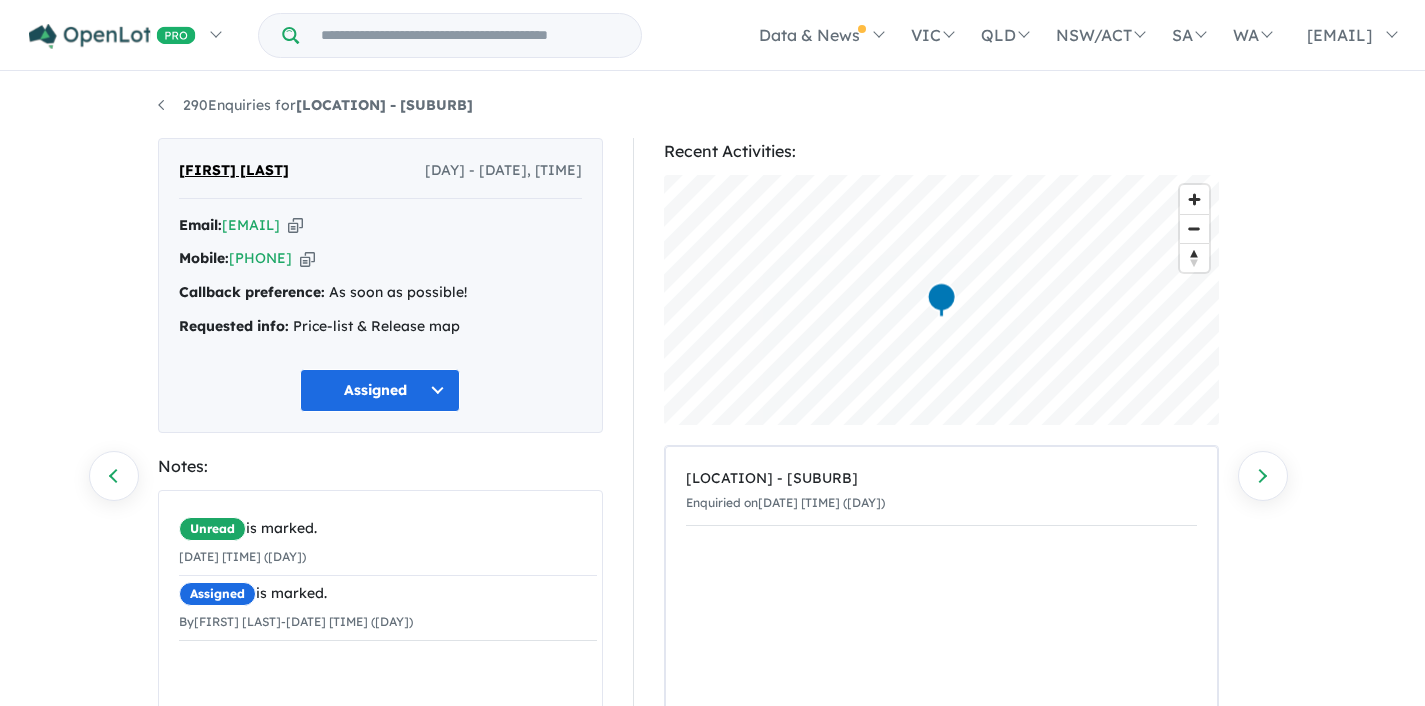 scroll, scrollTop: 255, scrollLeft: 0, axis: vertical 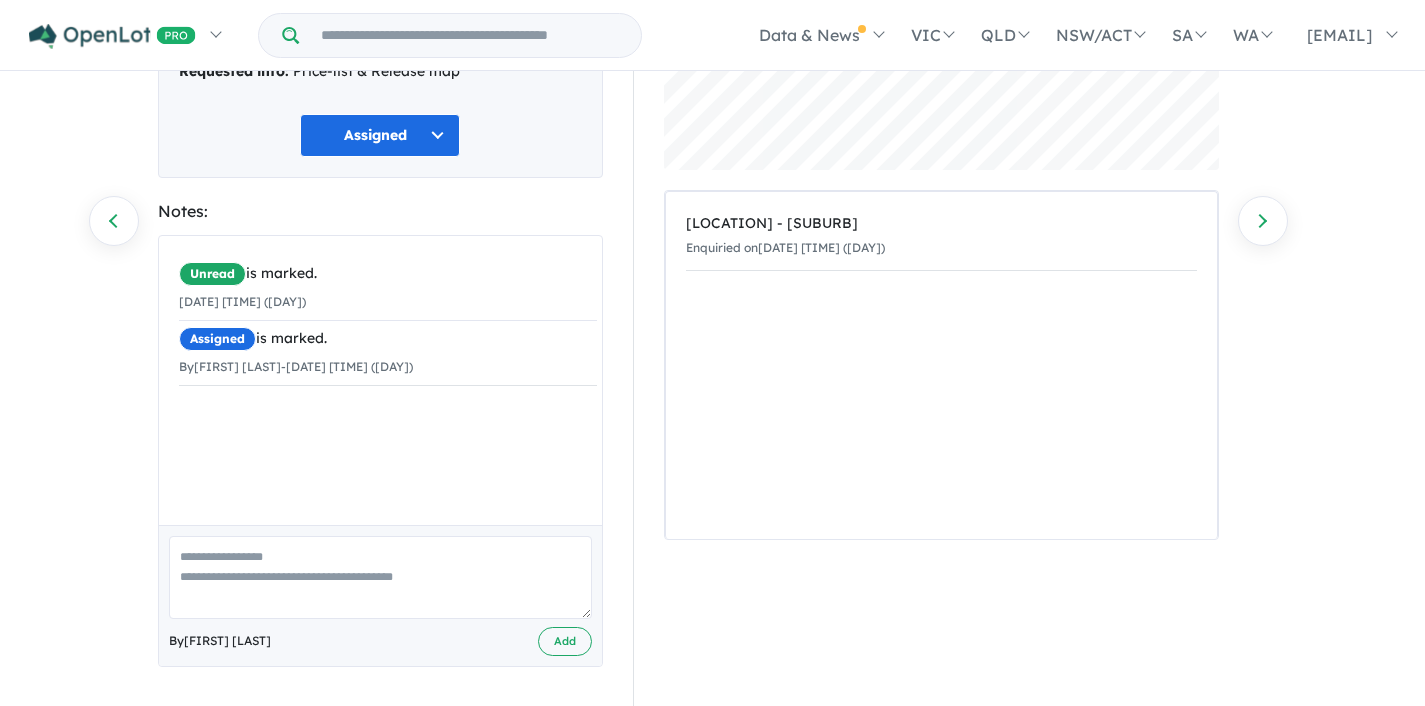click at bounding box center [380, 577] 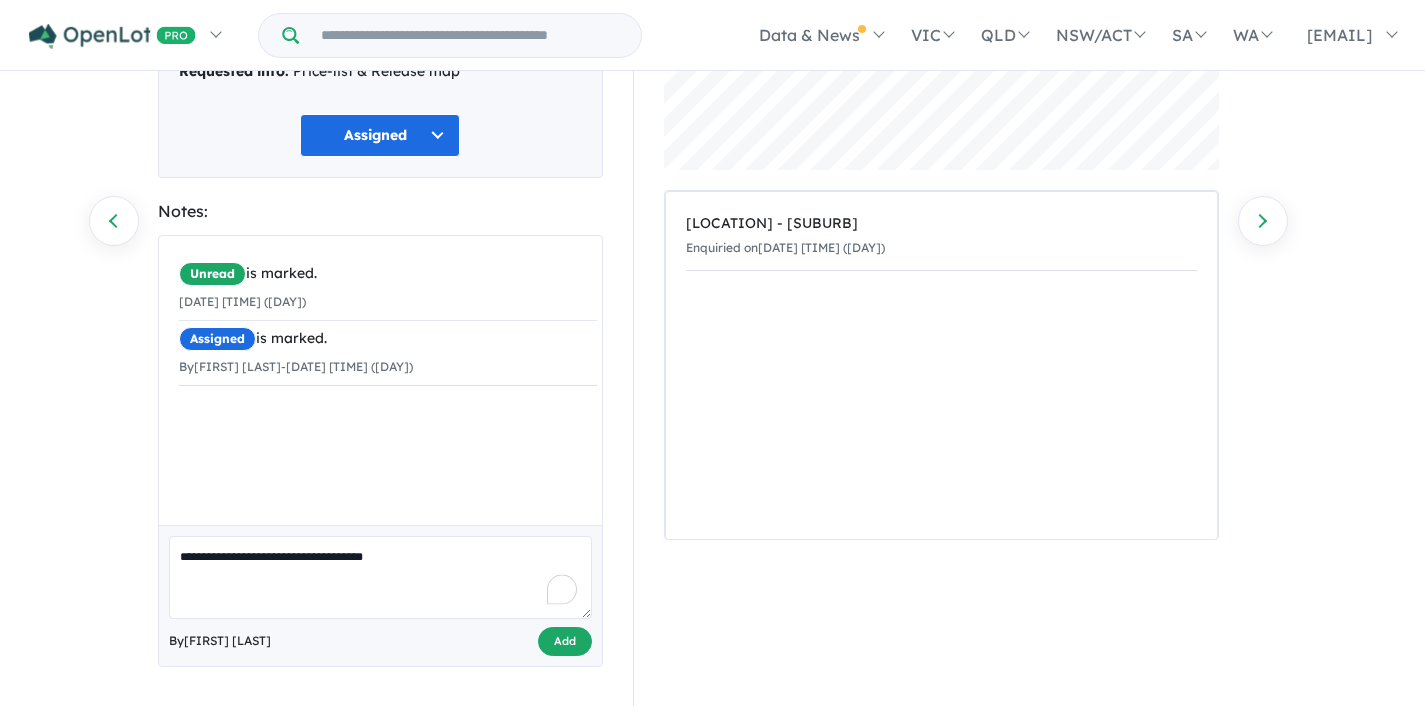 type on "**********" 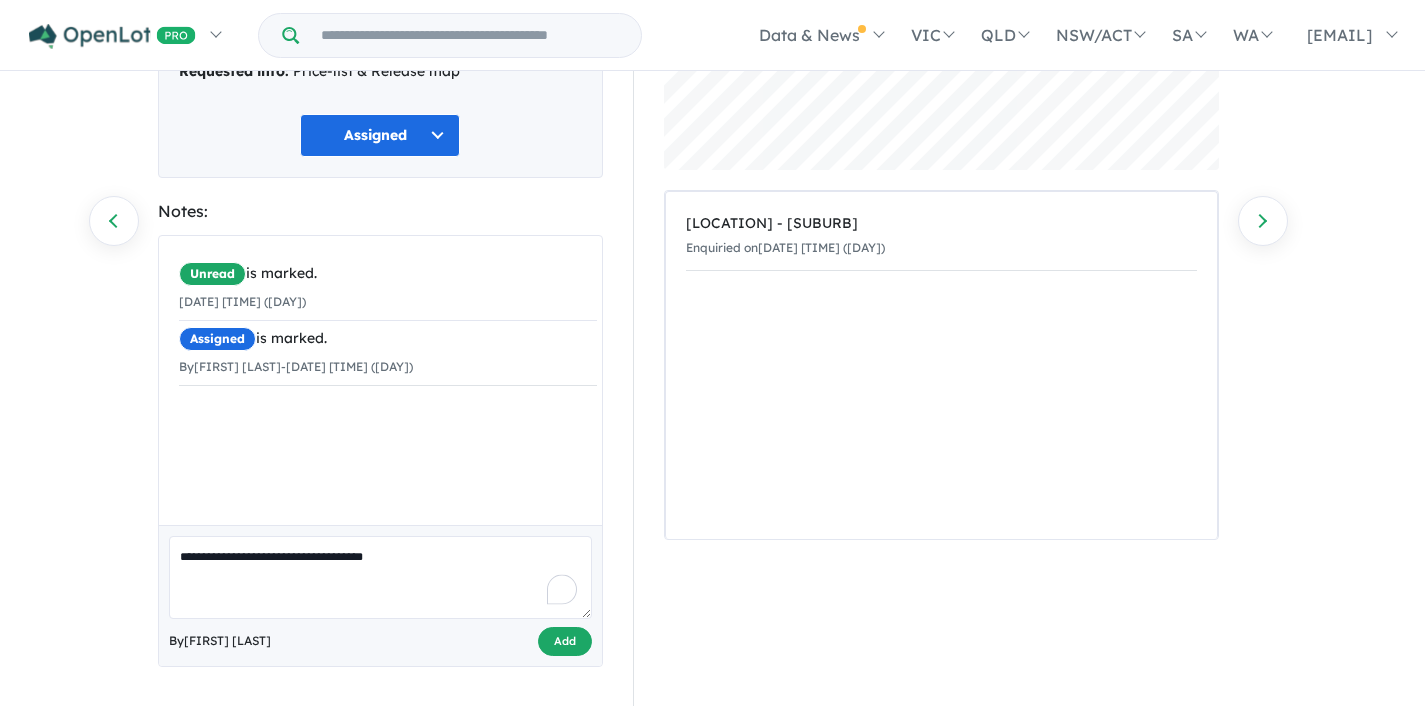 click on "Add" at bounding box center [565, 641] 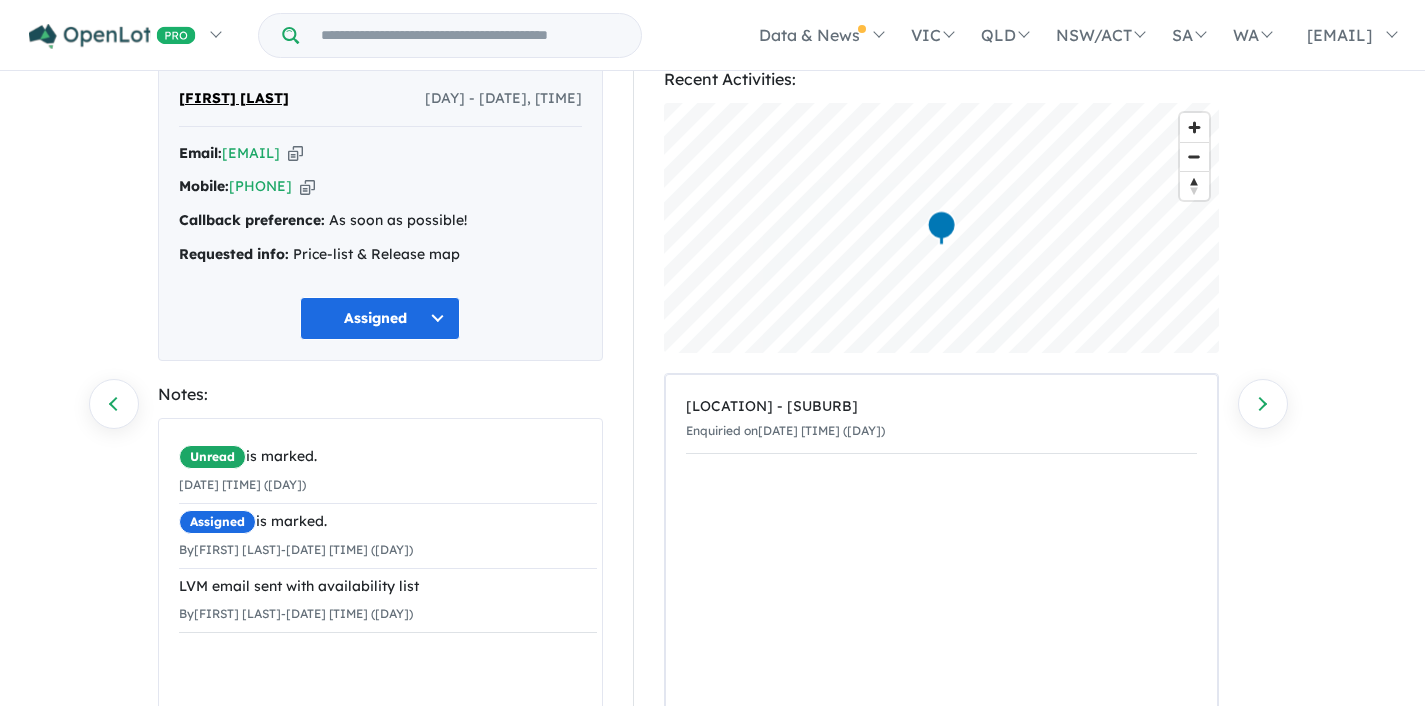 scroll, scrollTop: 0, scrollLeft: 0, axis: both 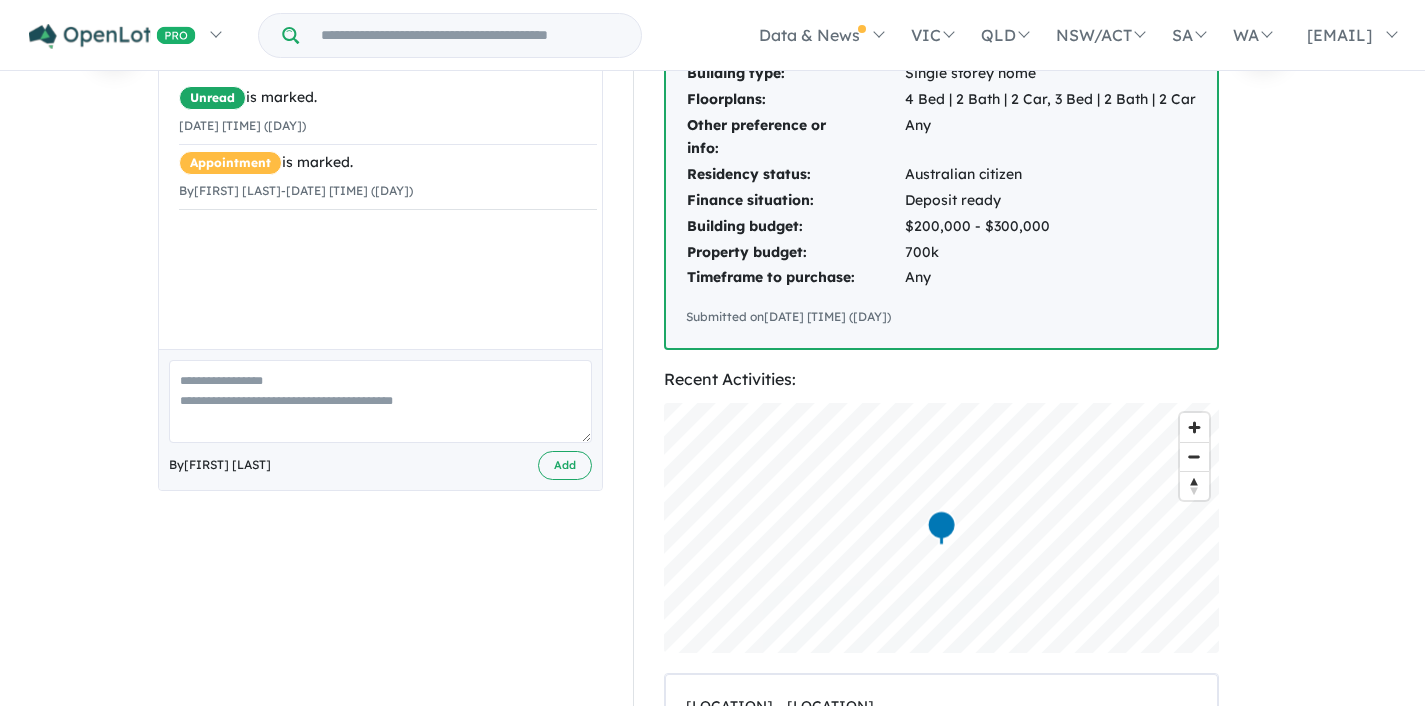 click at bounding box center [380, 401] 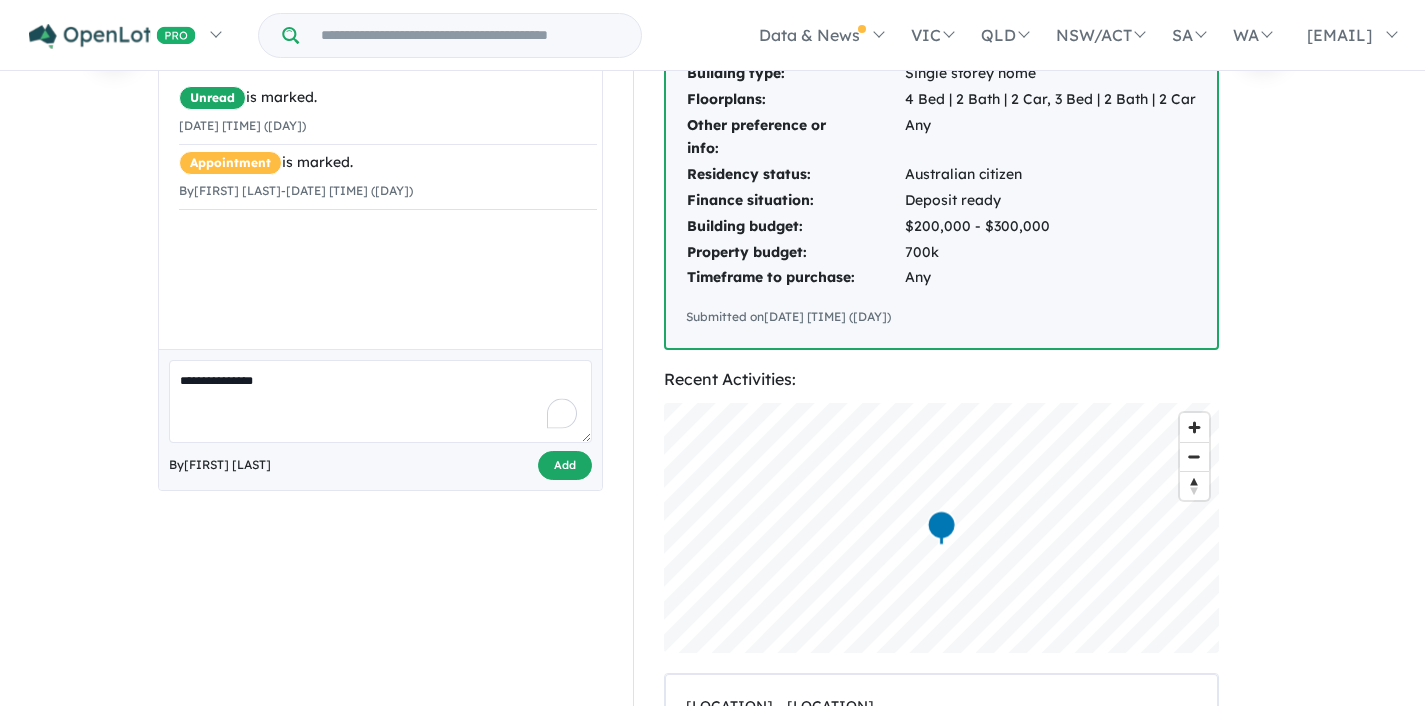 type on "**********" 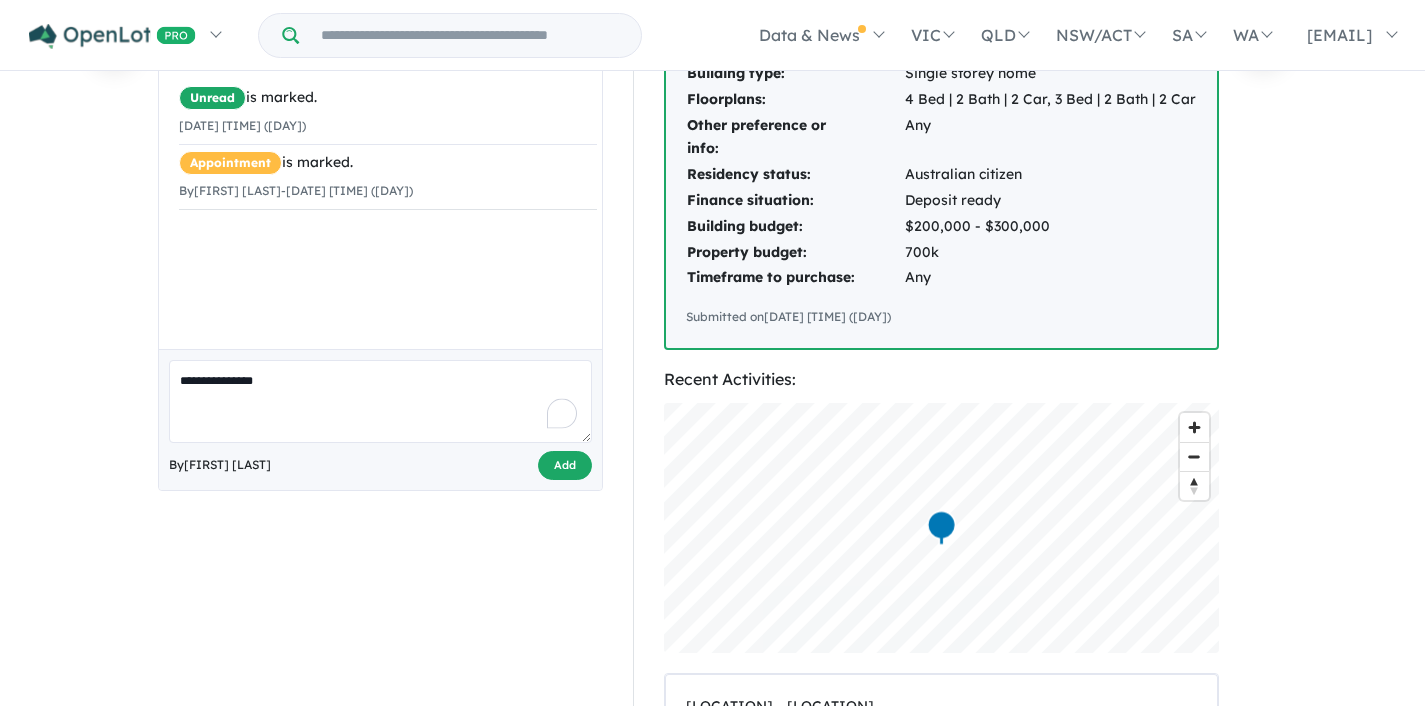 click on "Add" at bounding box center [565, 465] 